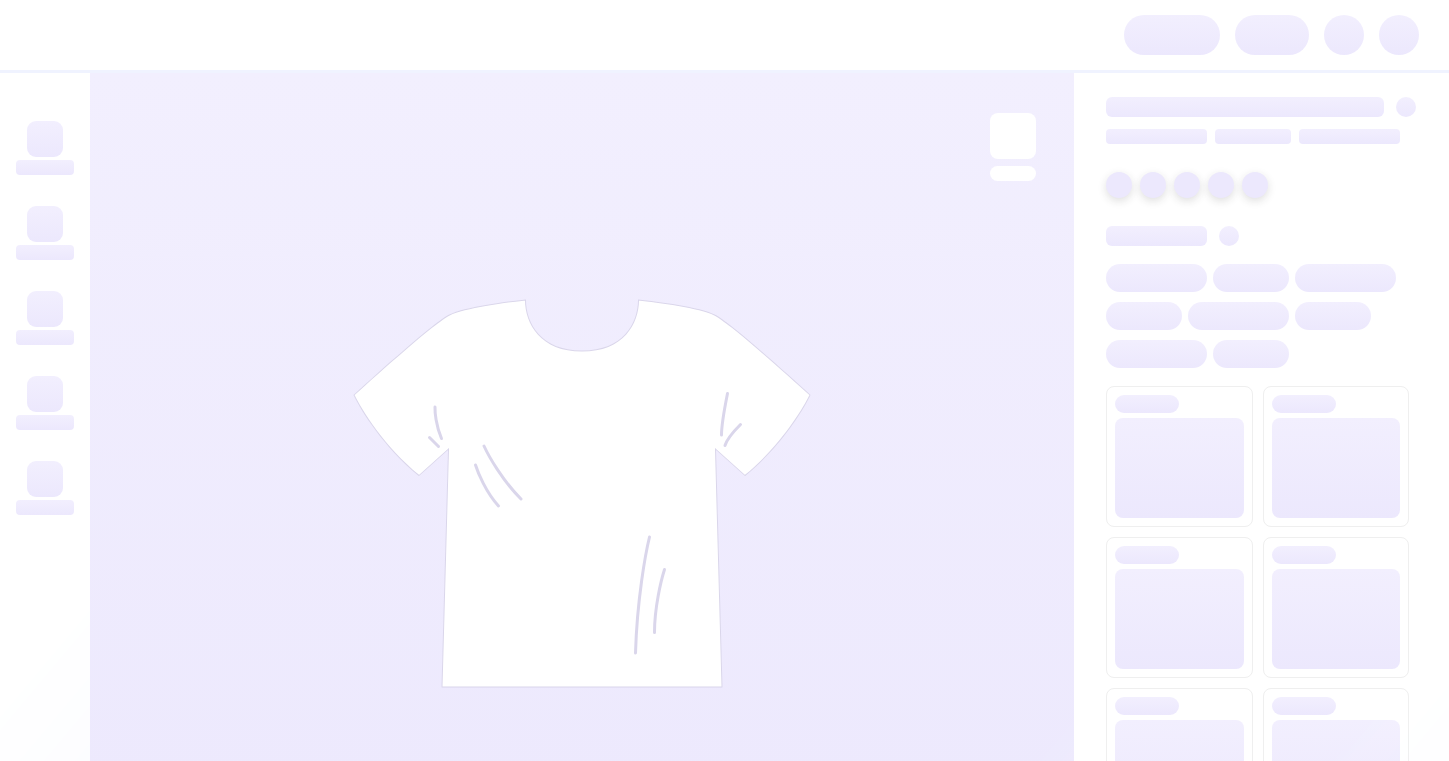 scroll, scrollTop: 0, scrollLeft: 0, axis: both 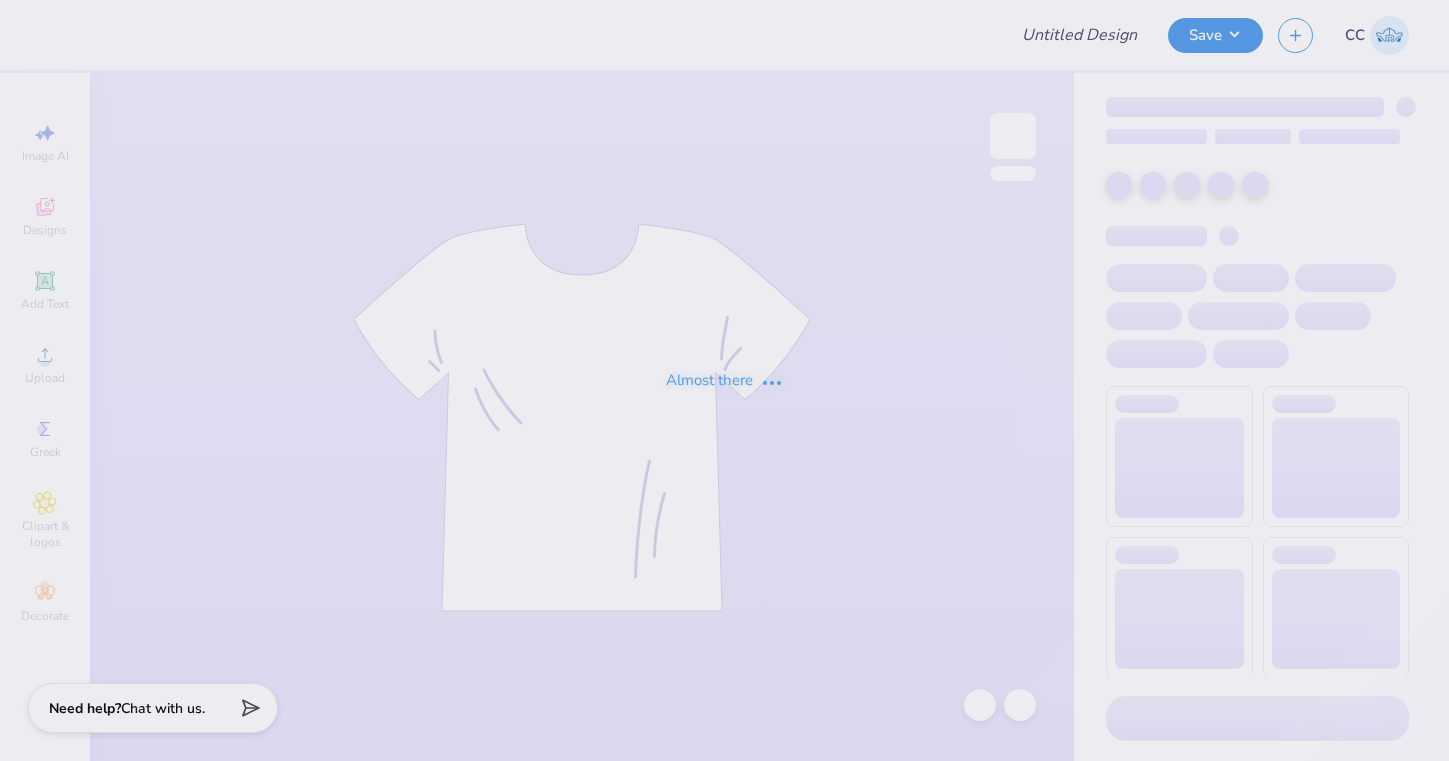 type on "final design" 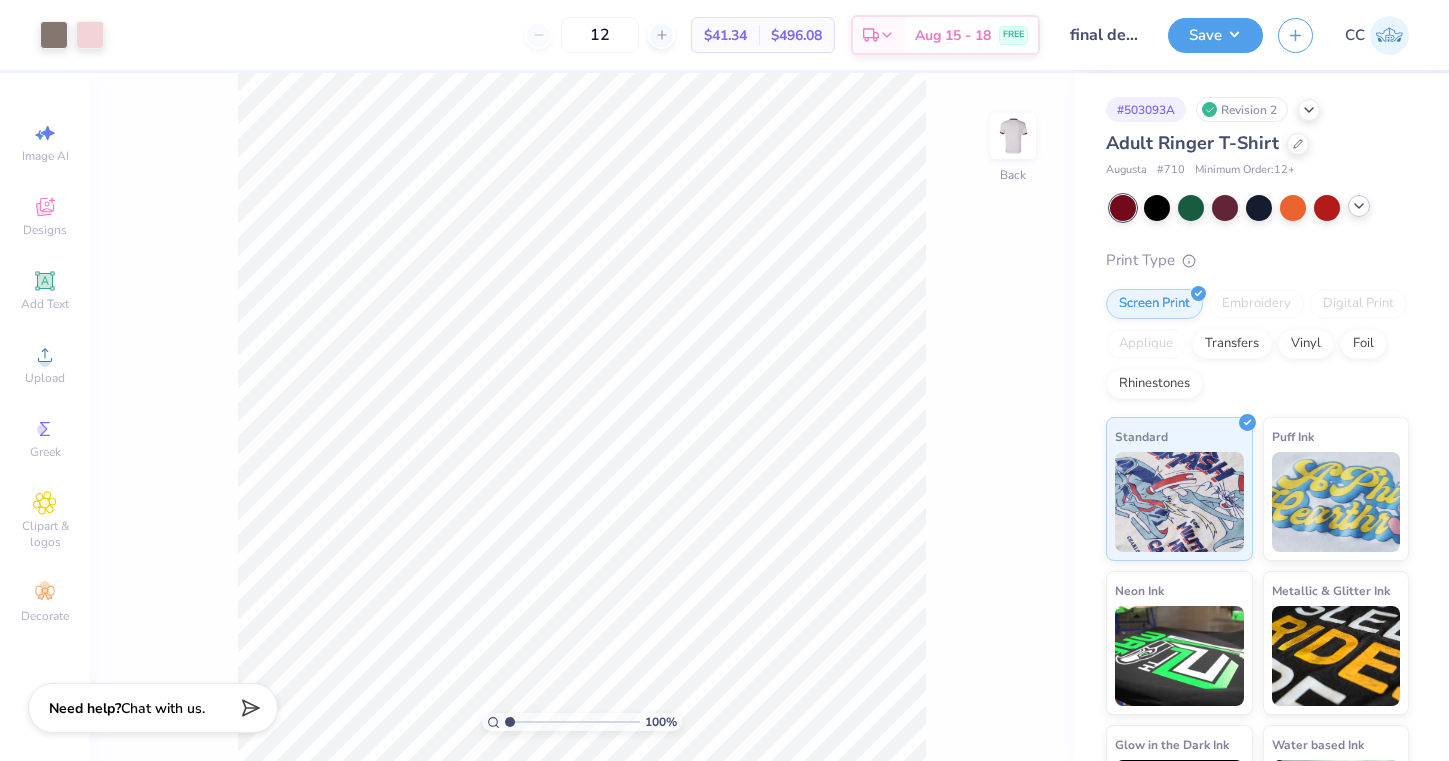 click 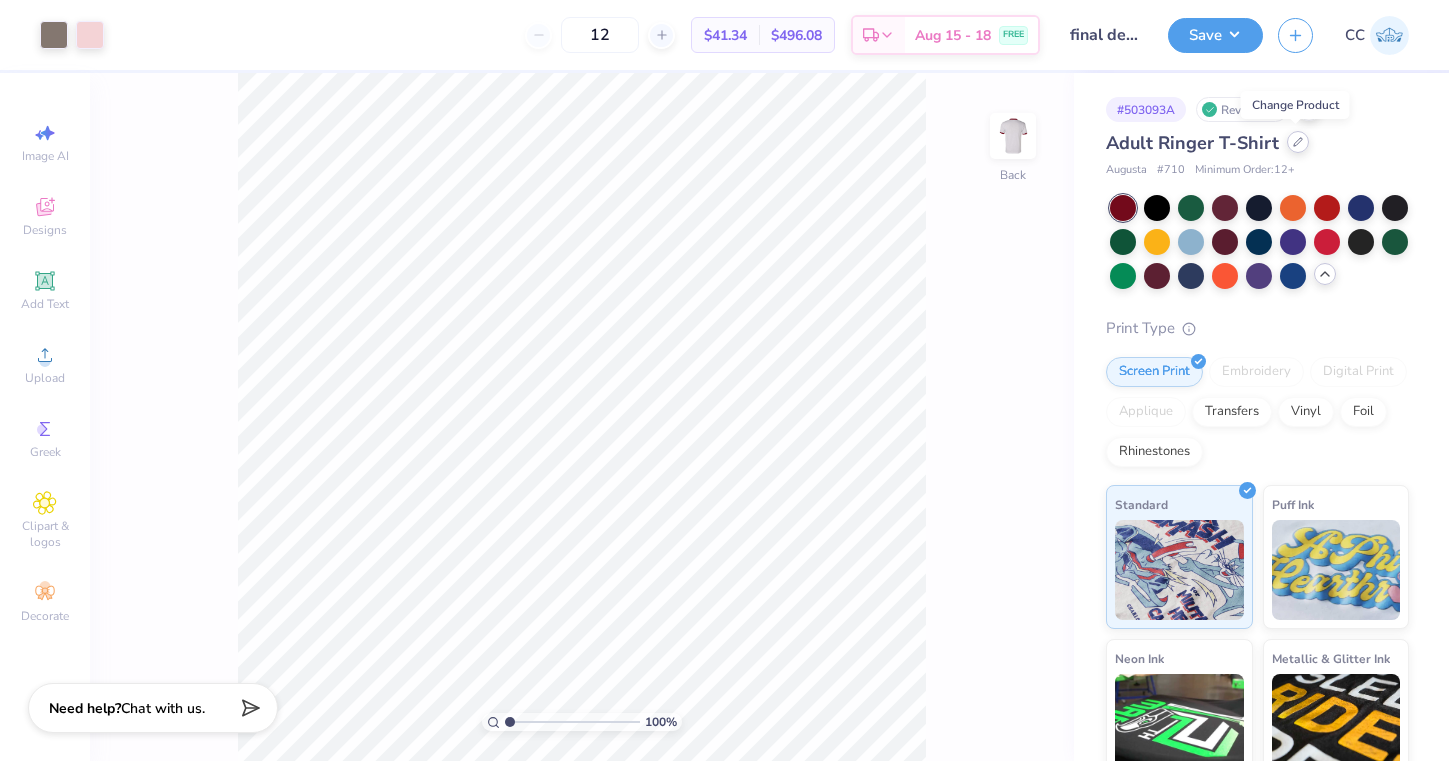 click 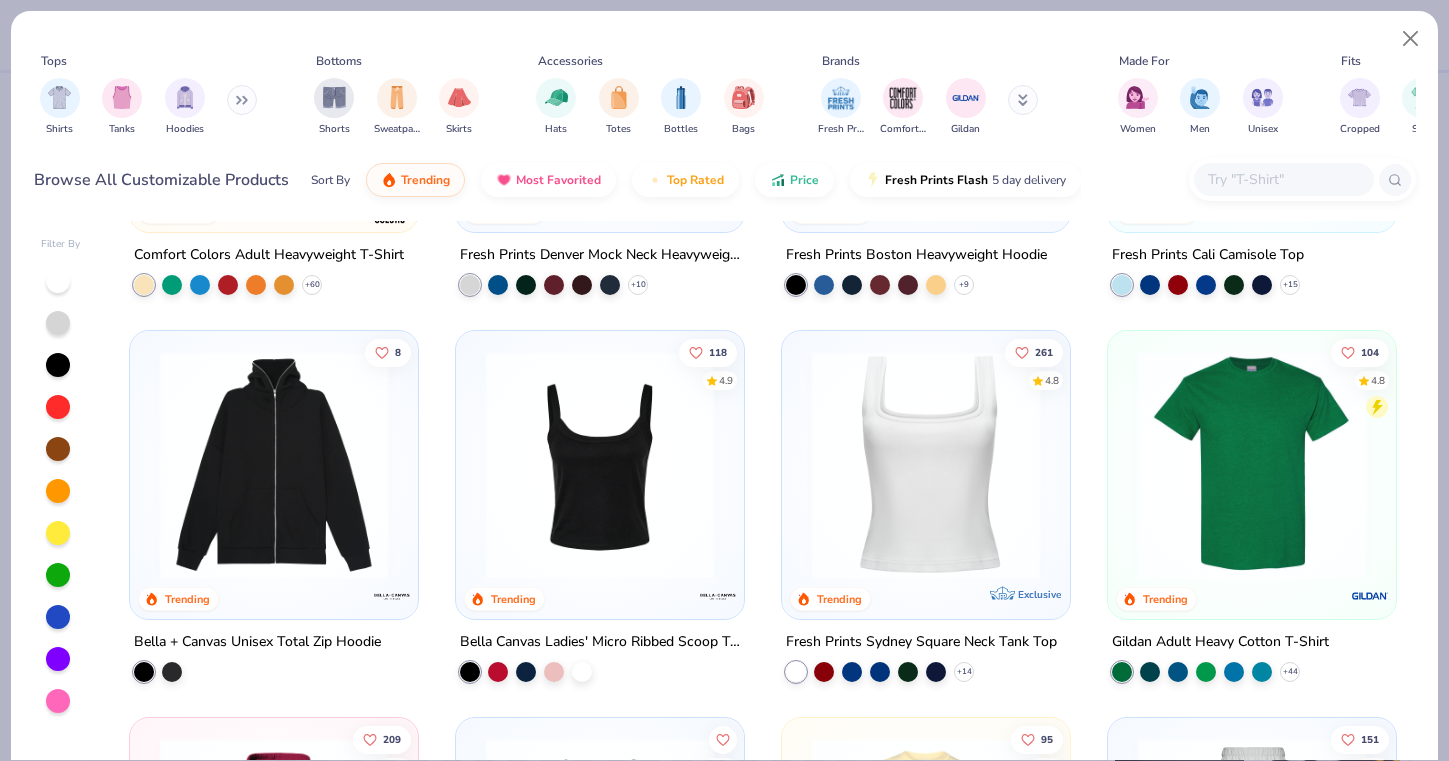 scroll, scrollTop: 291, scrollLeft: 0, axis: vertical 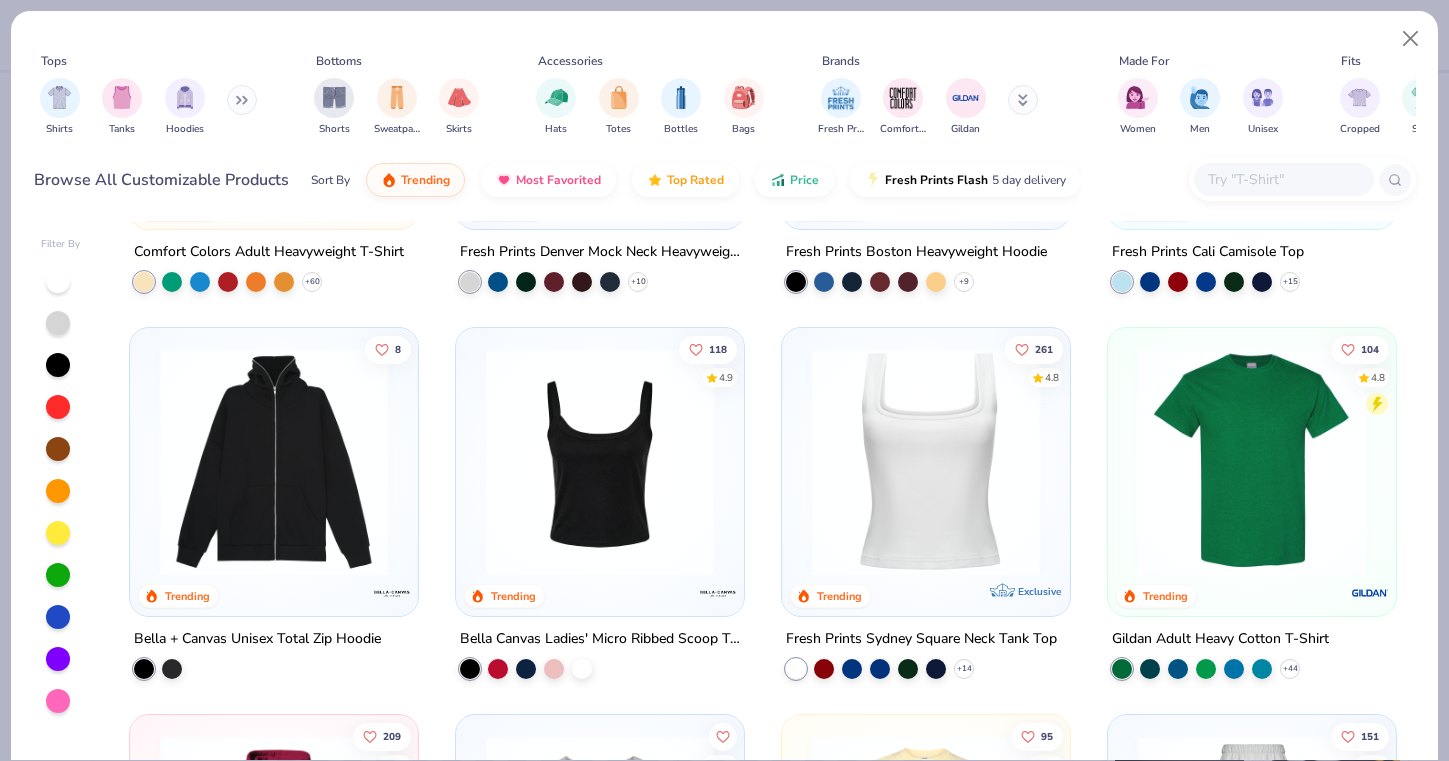 click at bounding box center (1283, 179) 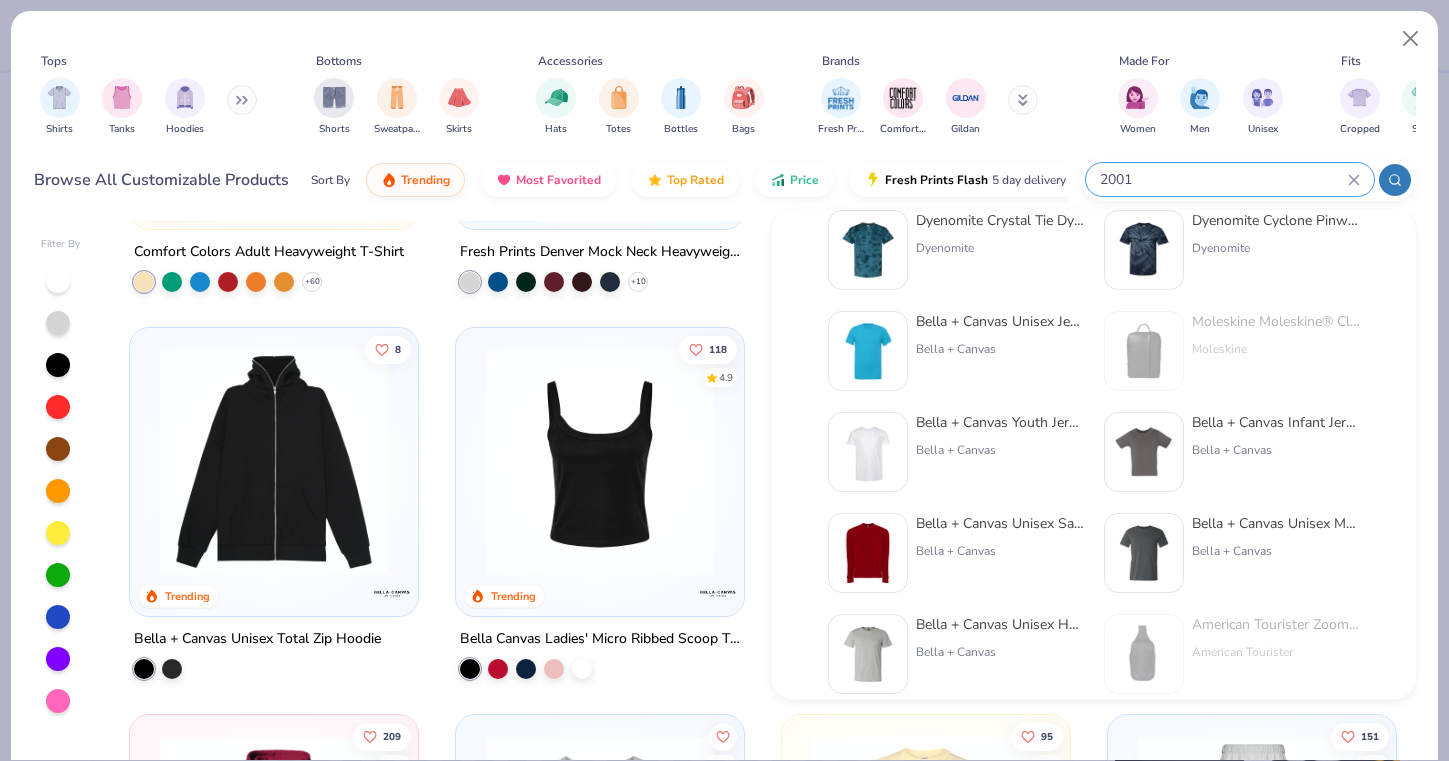 scroll, scrollTop: 641, scrollLeft: 0, axis: vertical 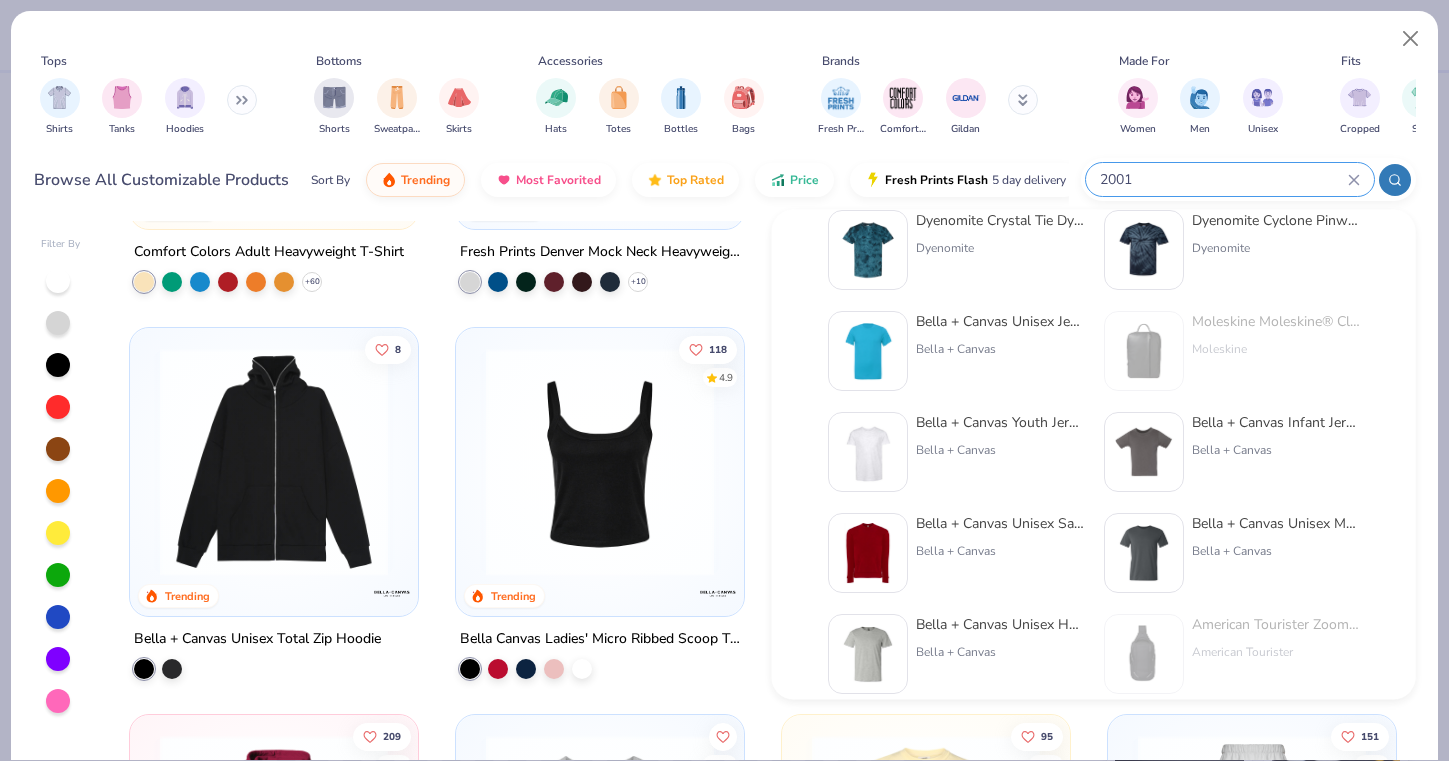 type on "2001" 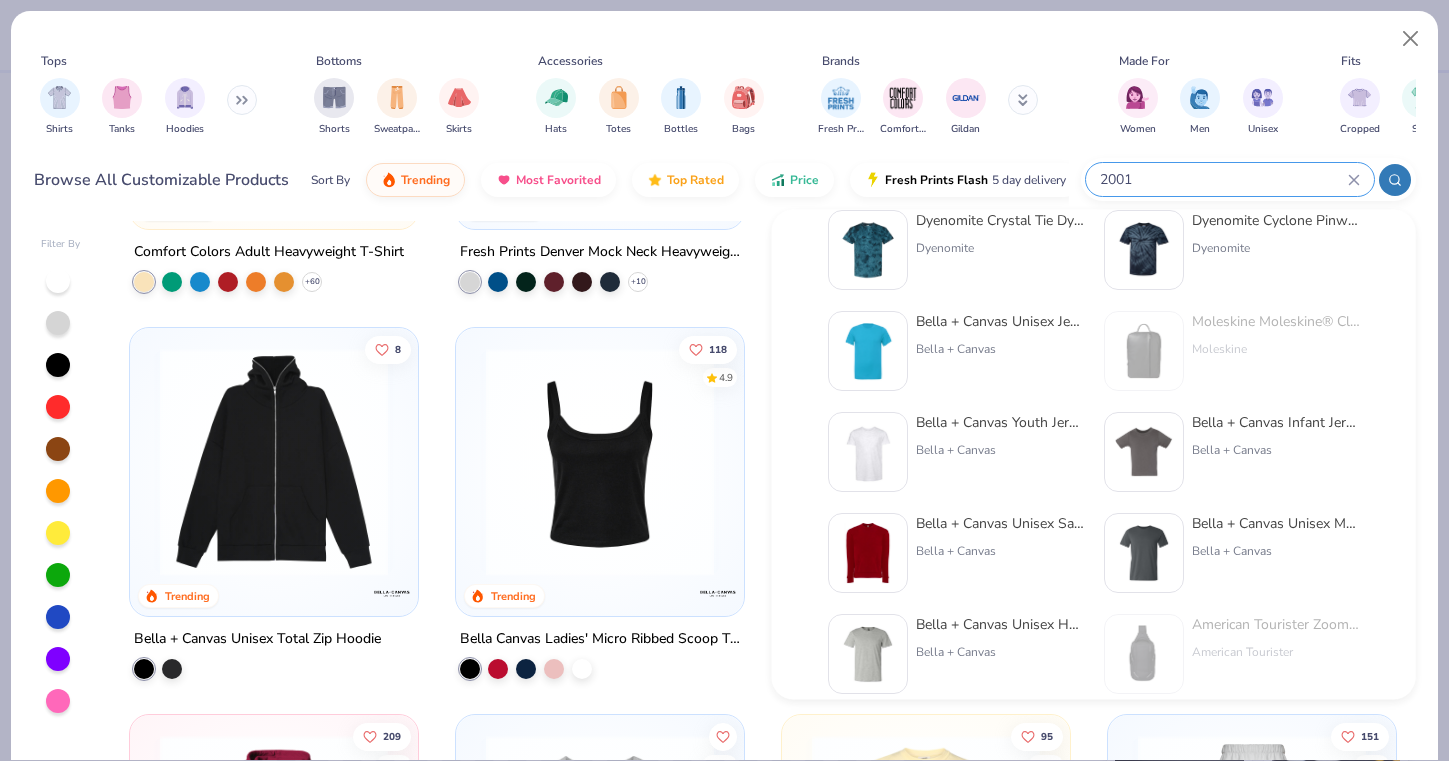 click at bounding box center (868, 655) 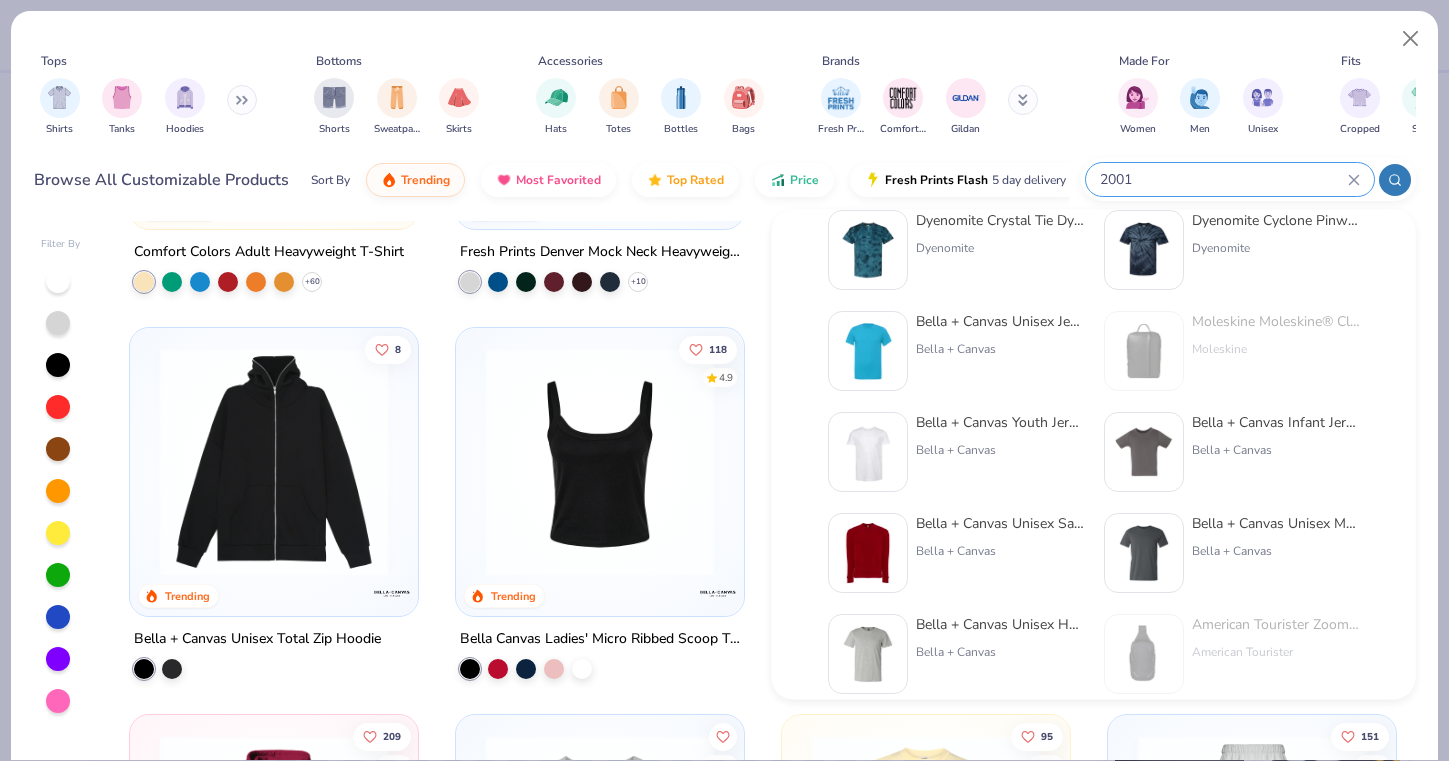 type 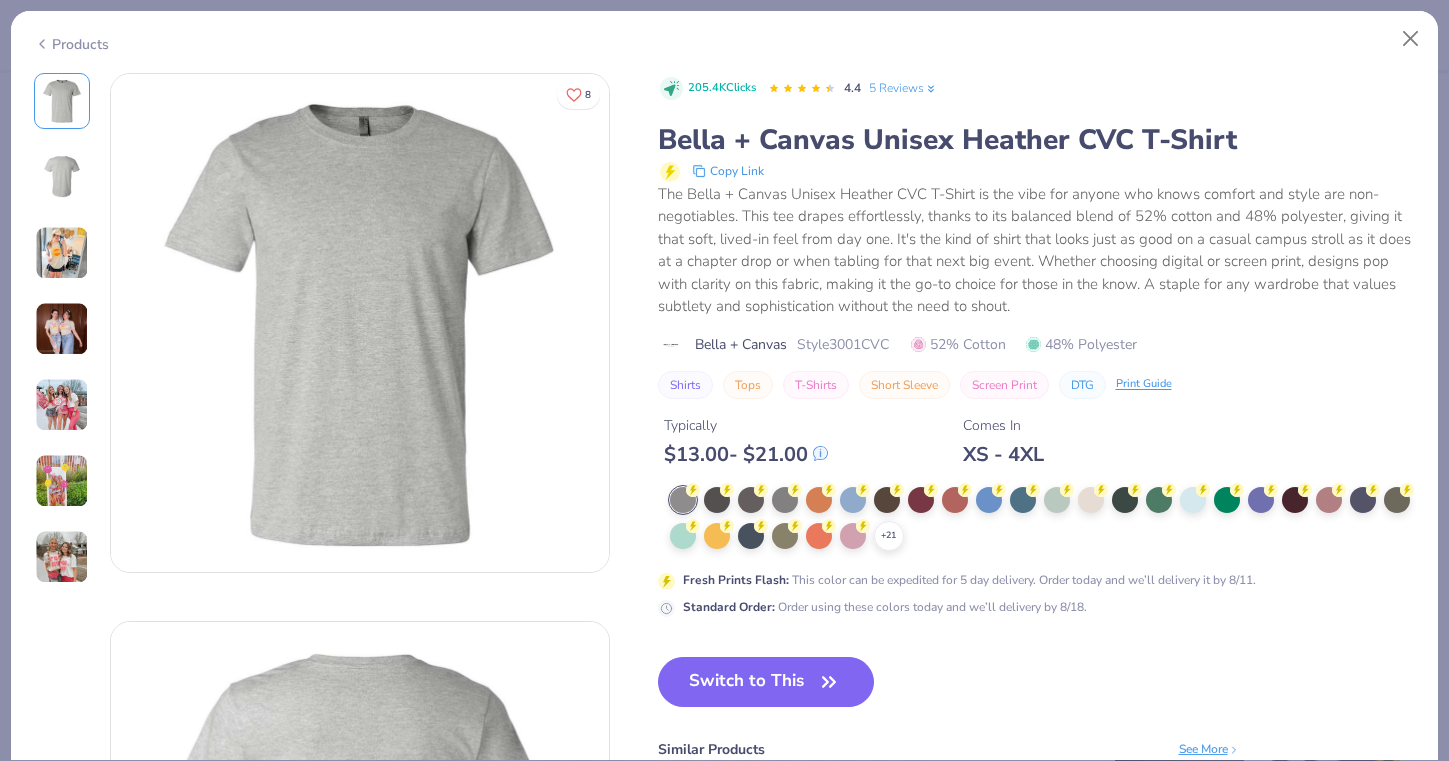 click on "Products" at bounding box center (71, 44) 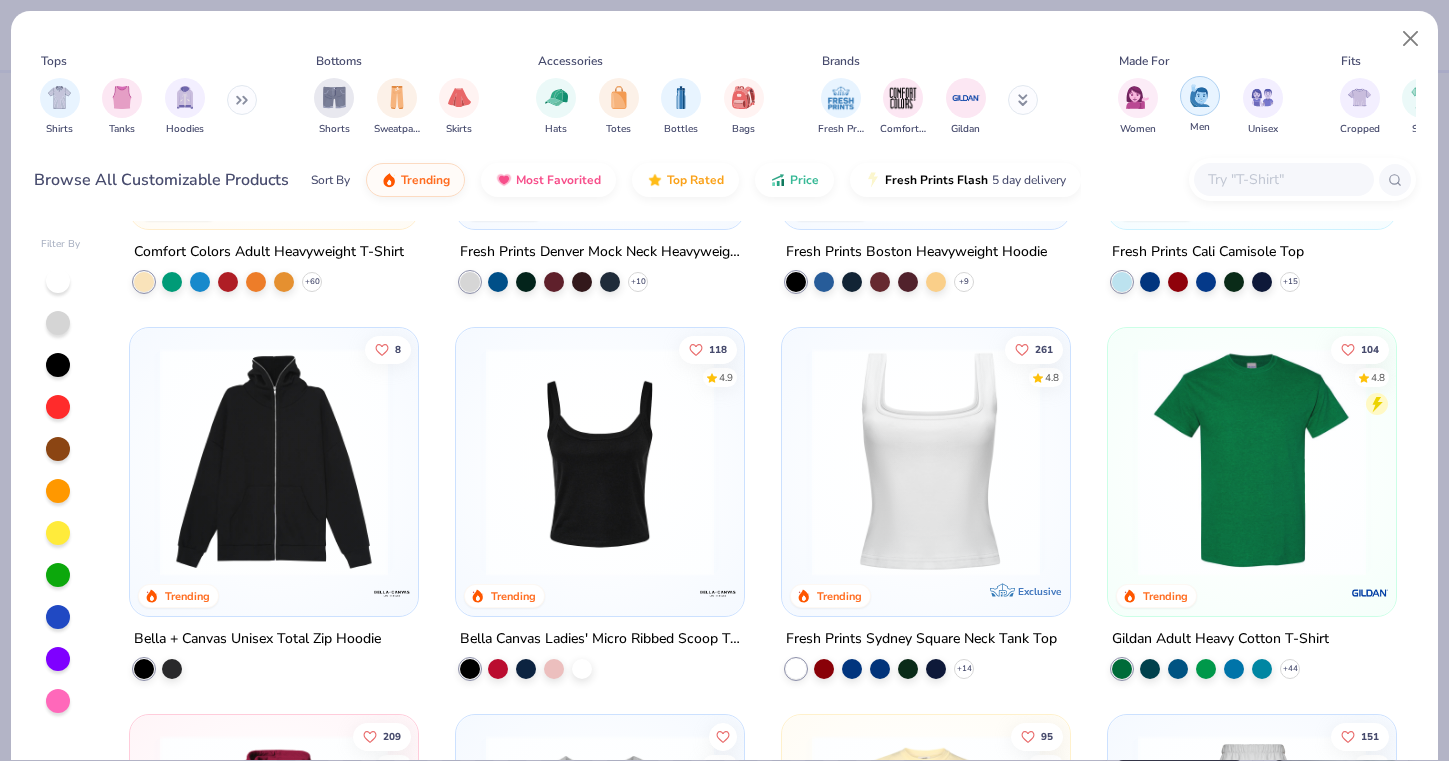 click at bounding box center [1200, 96] 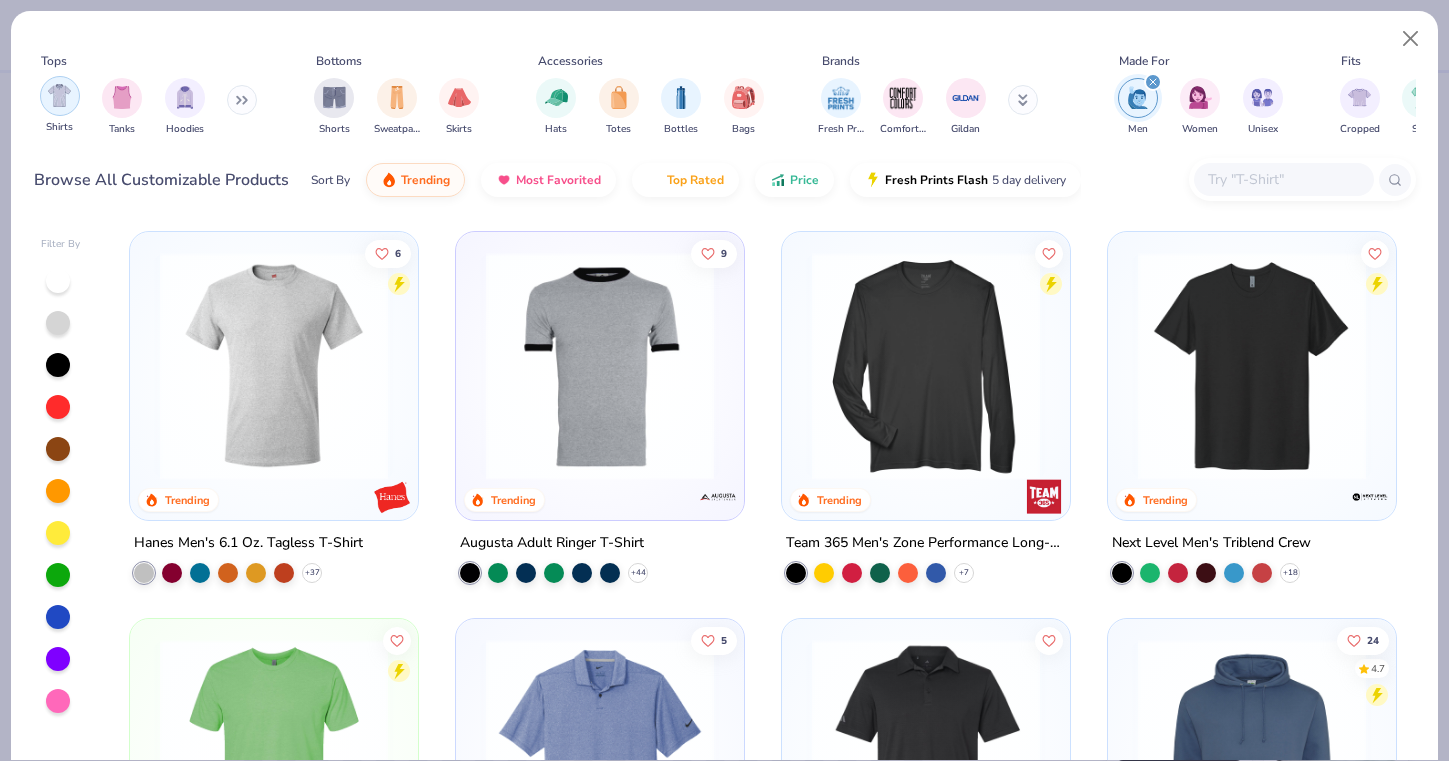 click at bounding box center (59, 95) 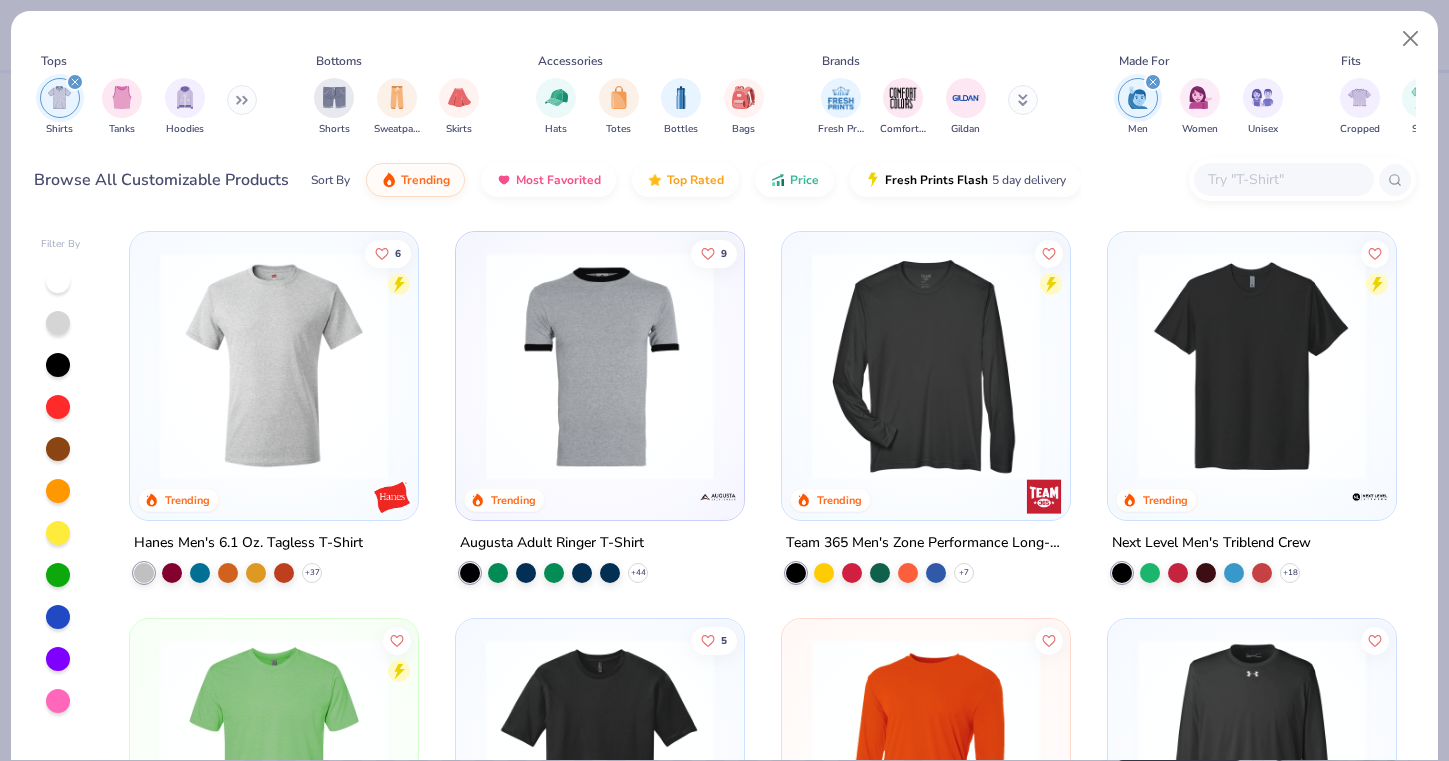click at bounding box center [600, 371] 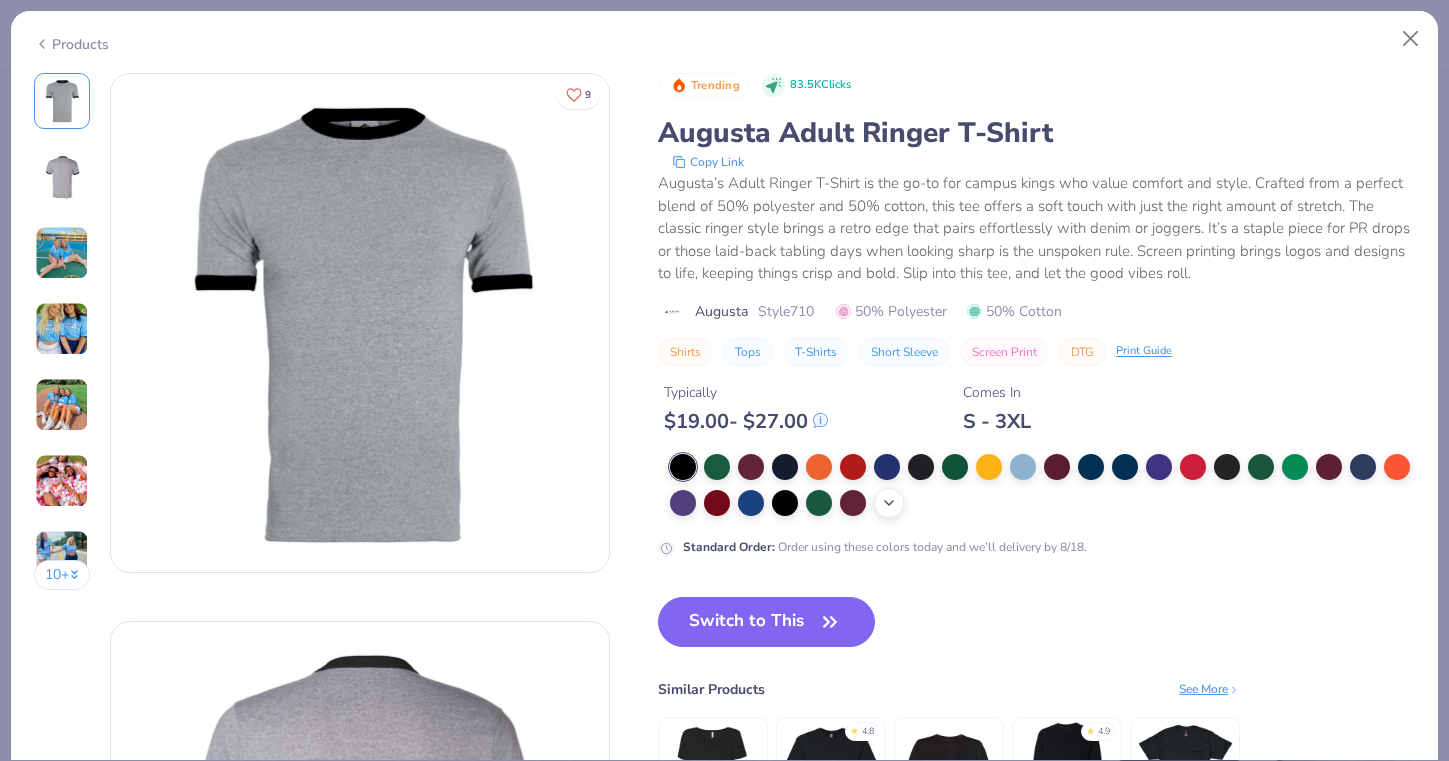 click 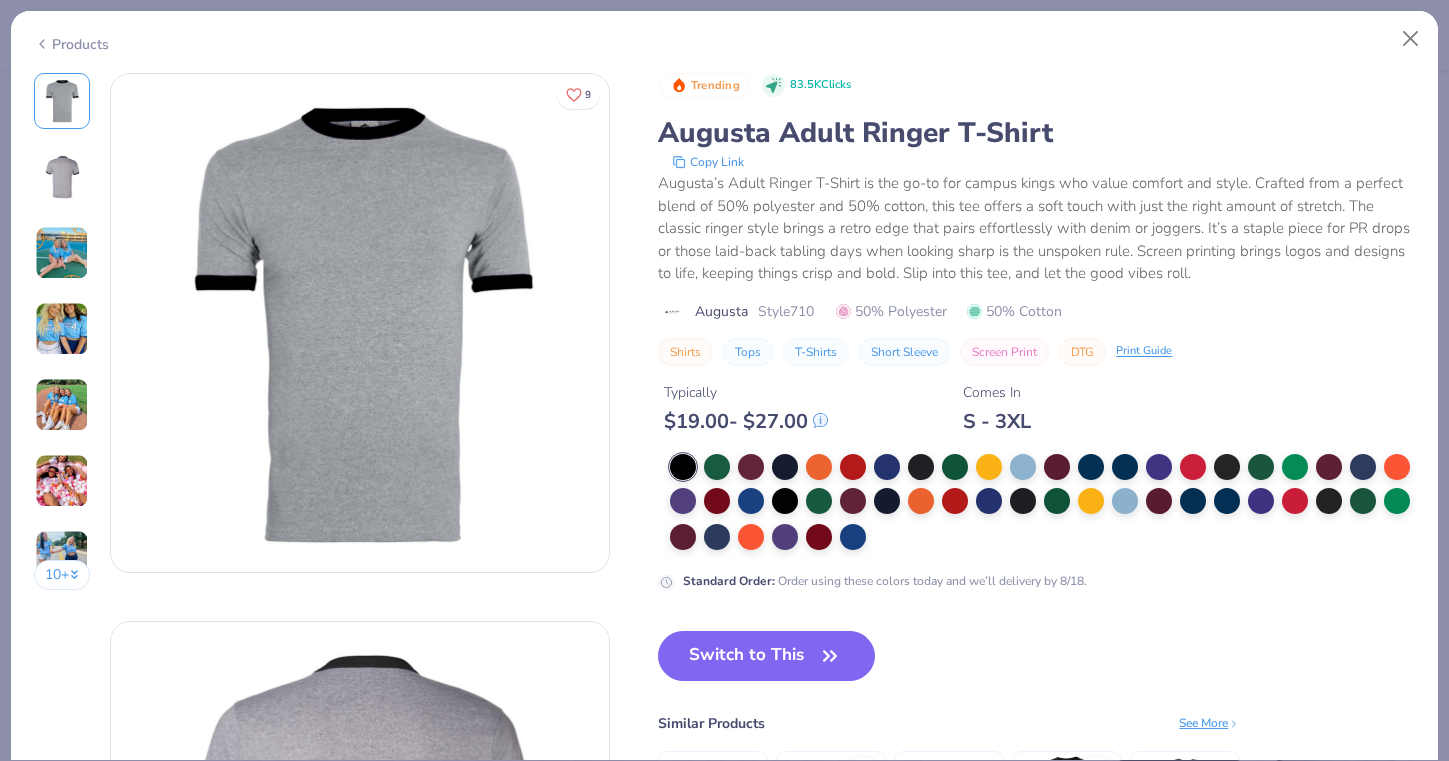 click on "Products" at bounding box center [724, 37] 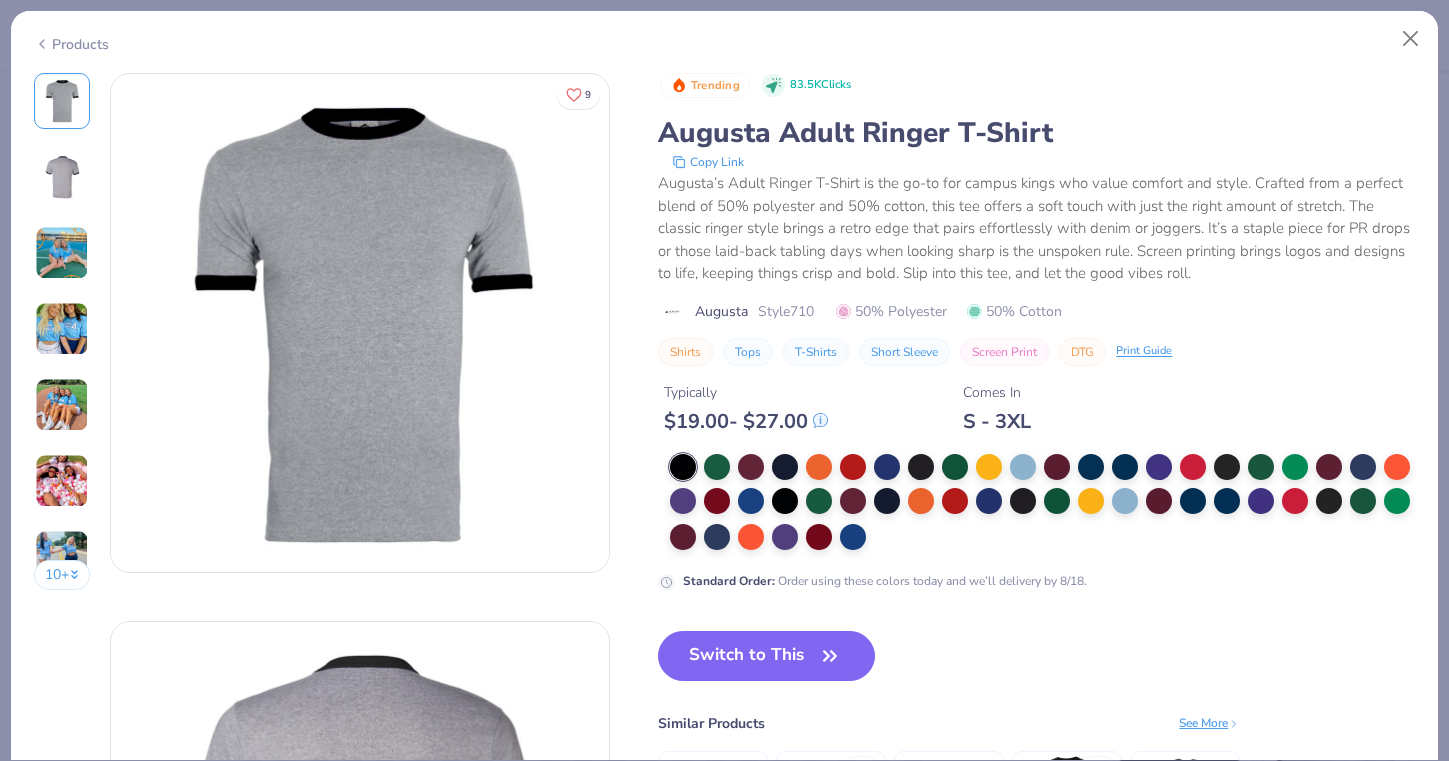 click on "Products" at bounding box center (71, 44) 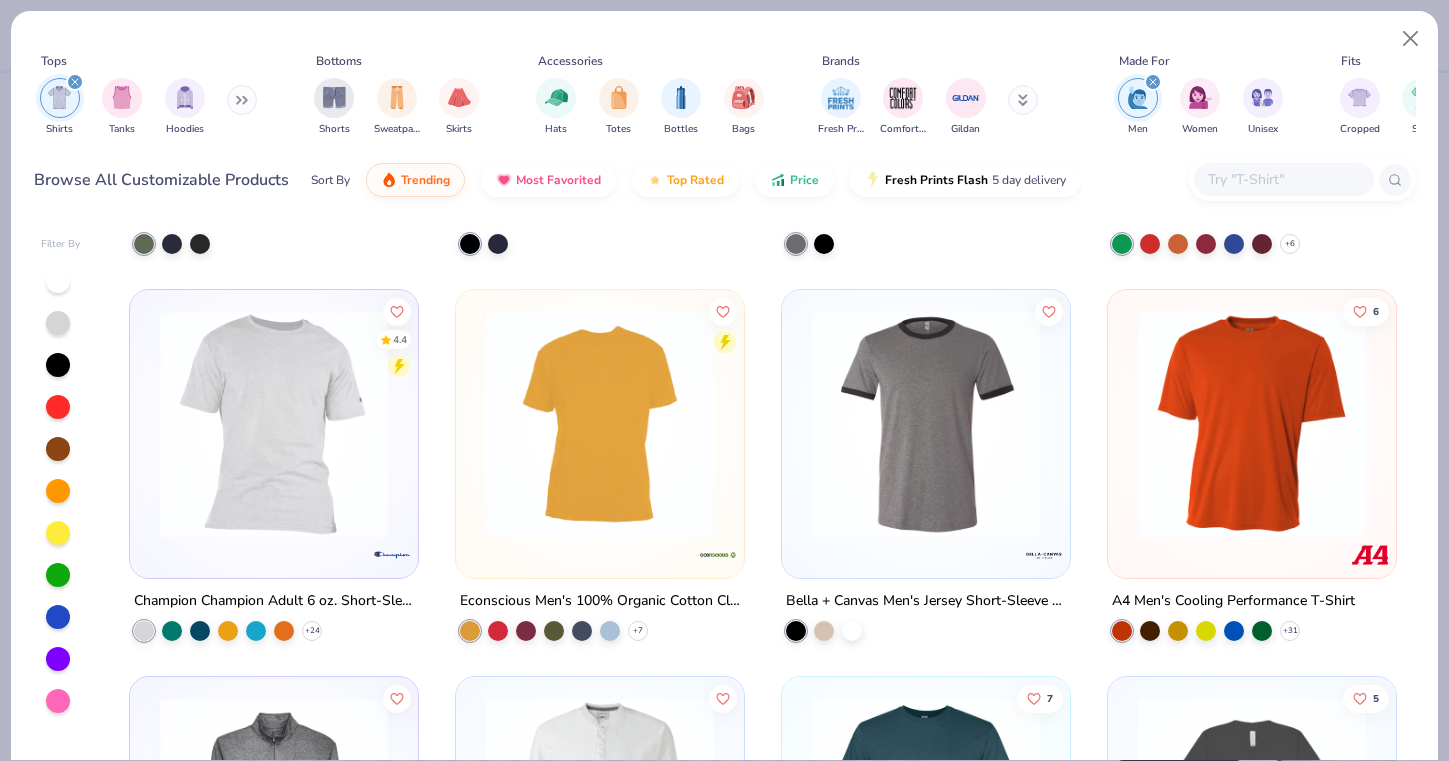 scroll, scrollTop: 1880, scrollLeft: 0, axis: vertical 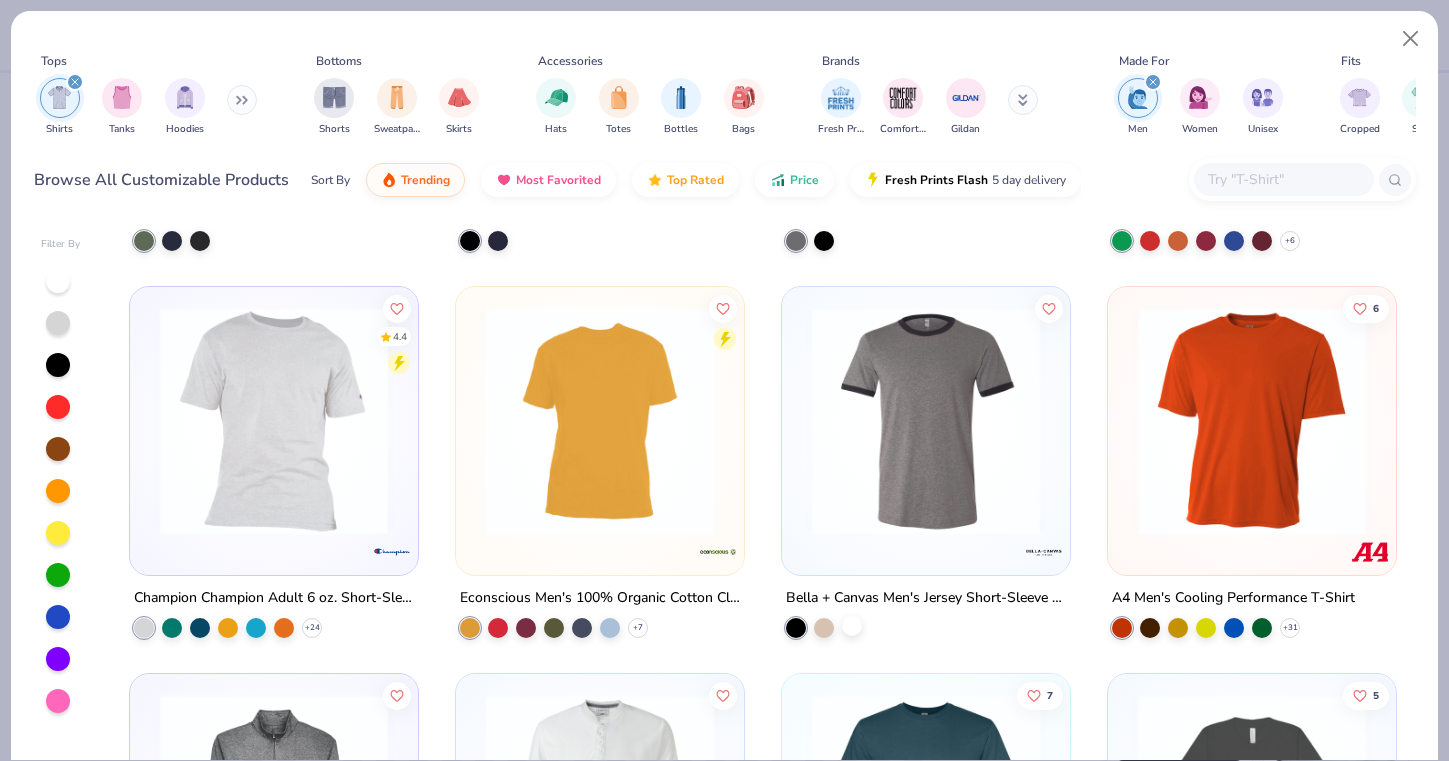click at bounding box center [852, 626] 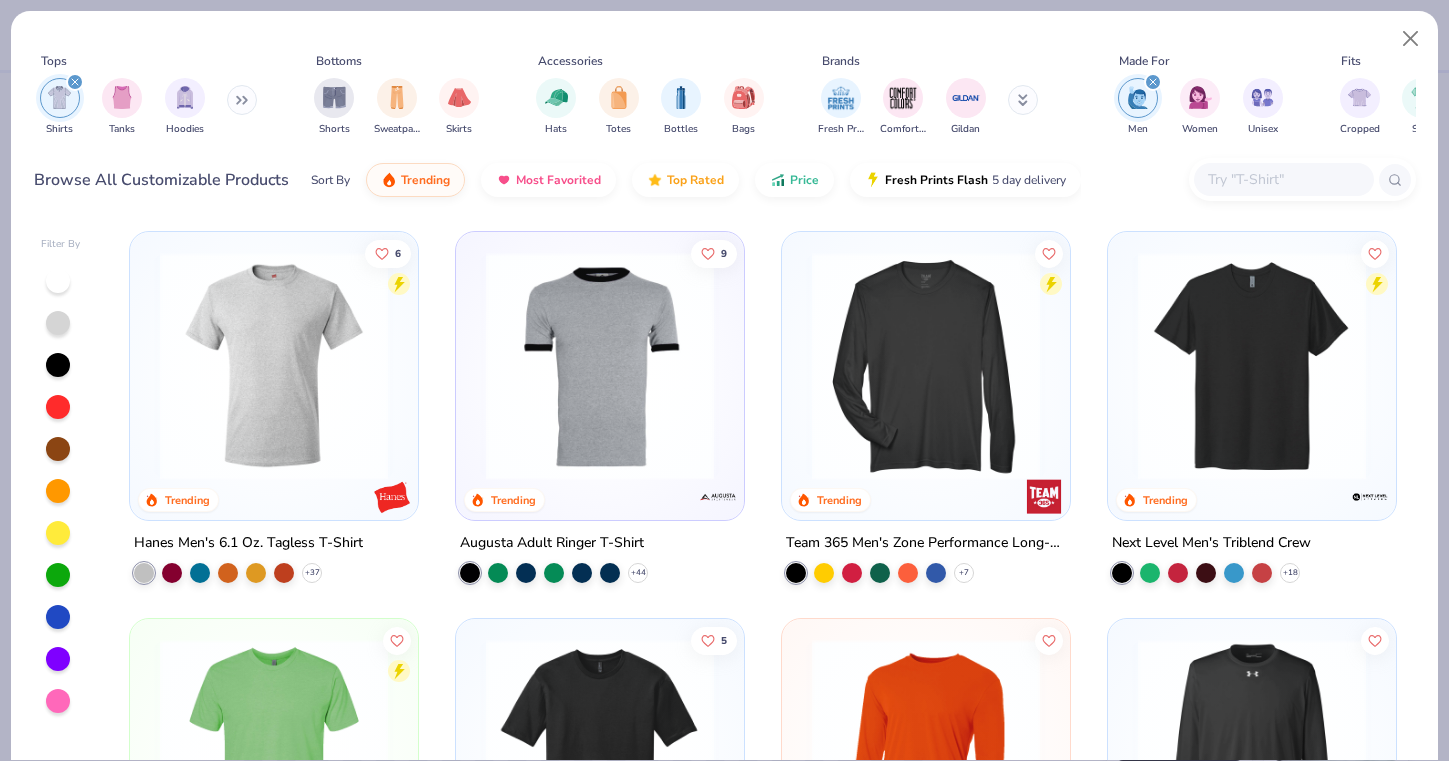 scroll, scrollTop: 0, scrollLeft: 0, axis: both 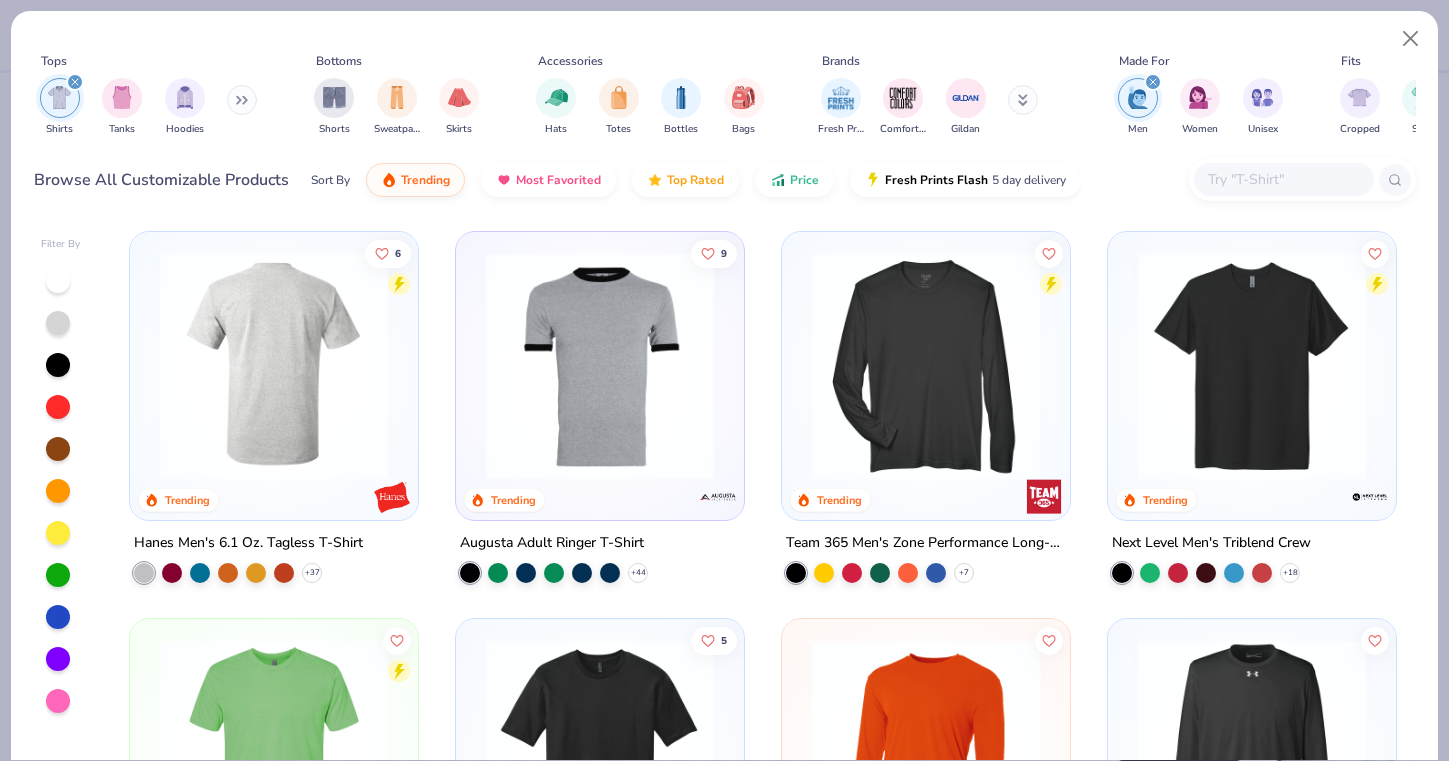 click at bounding box center (26, 366) 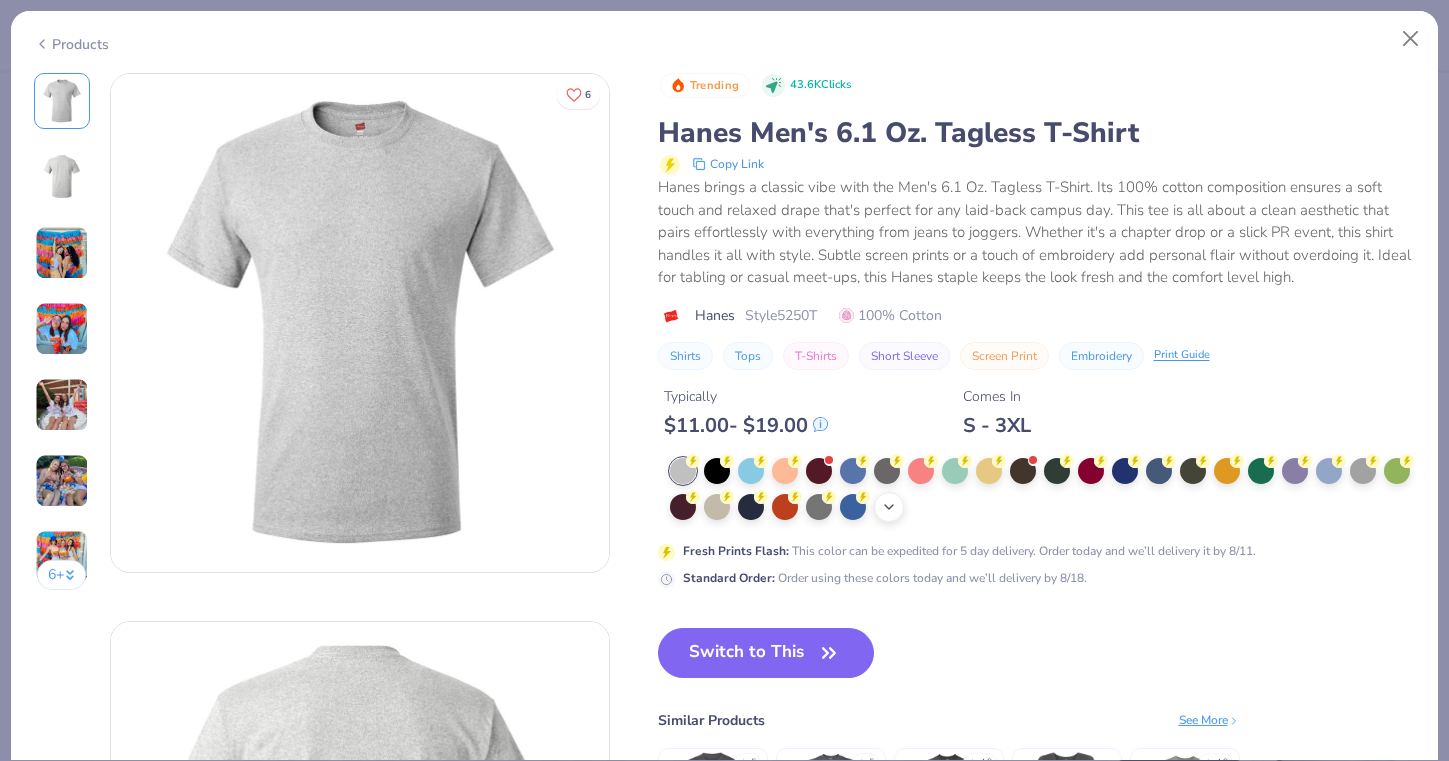 click 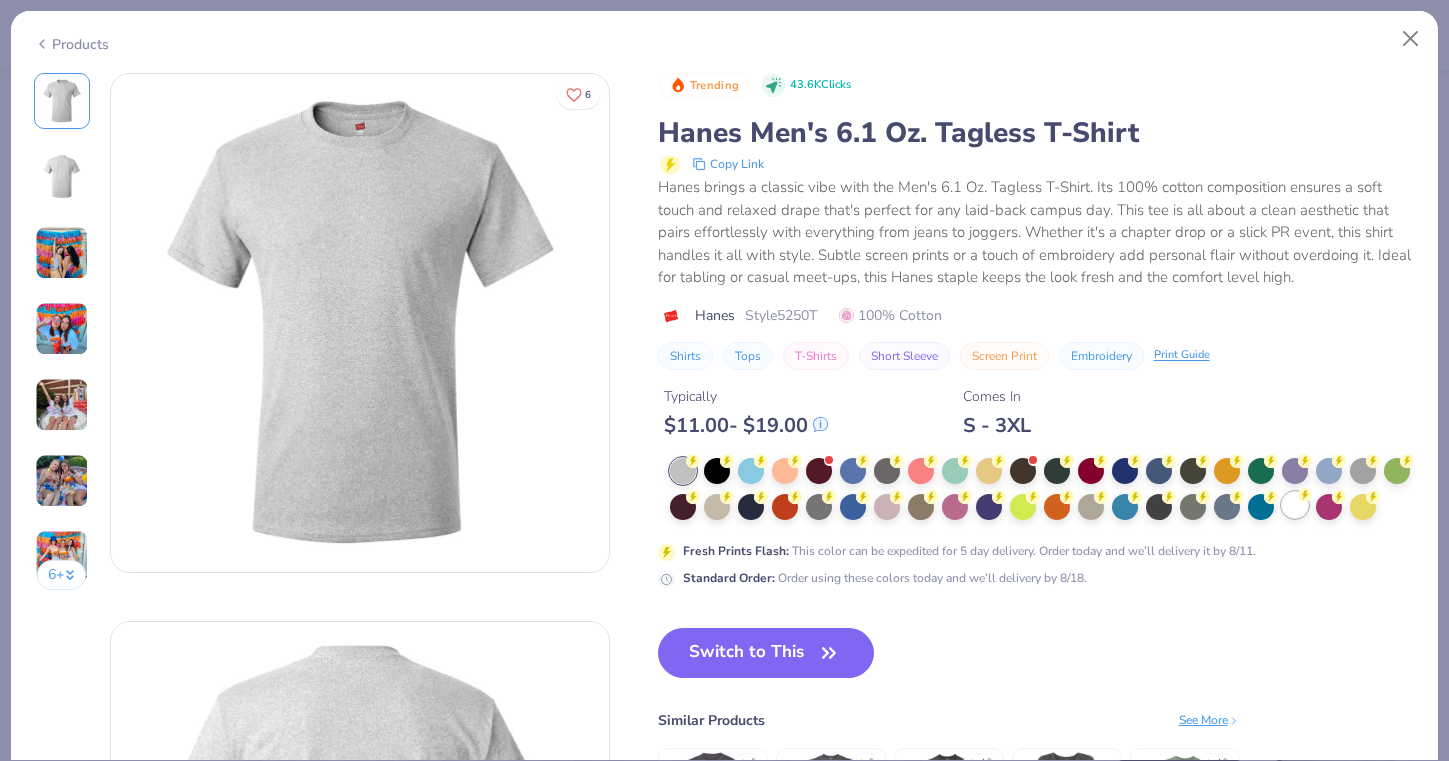 click at bounding box center [1295, 505] 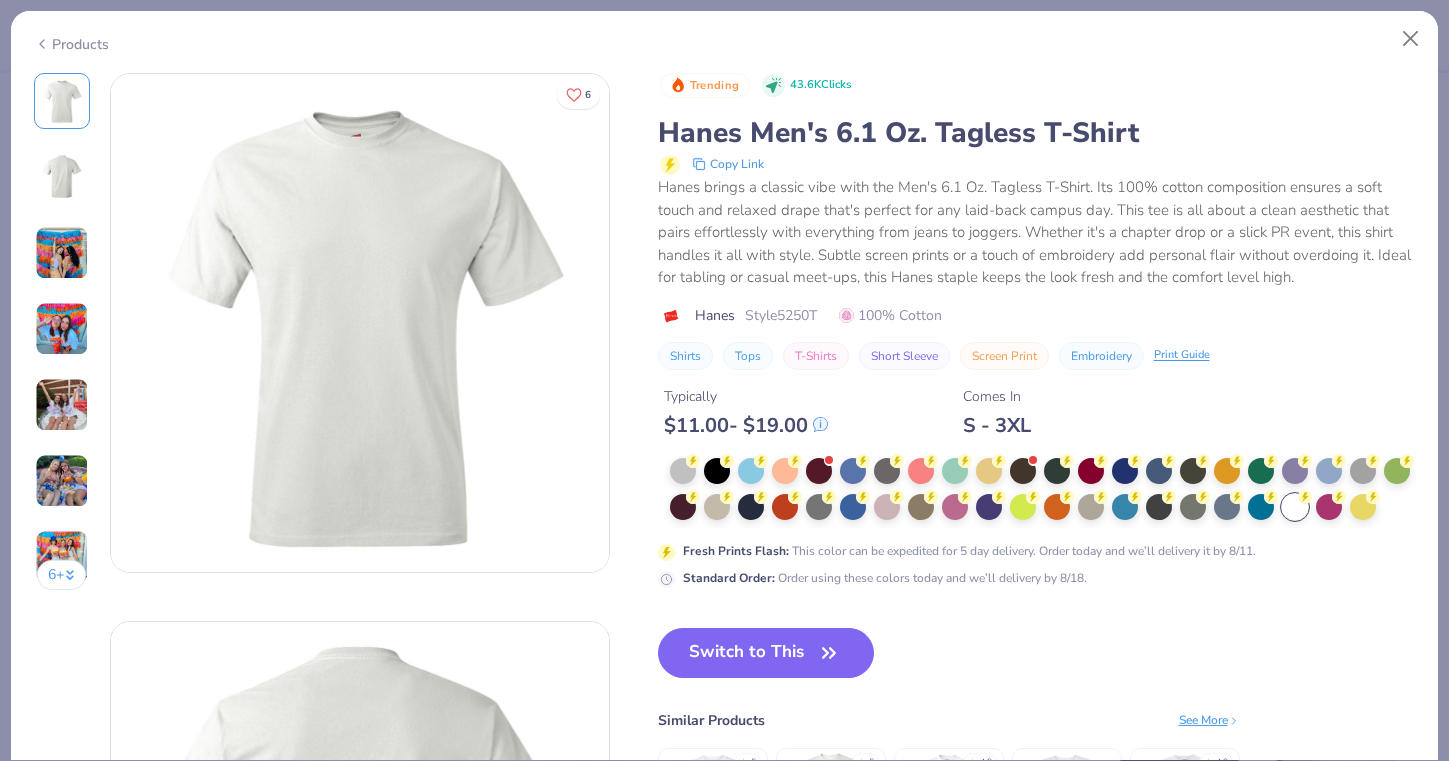 scroll, scrollTop: 0, scrollLeft: 0, axis: both 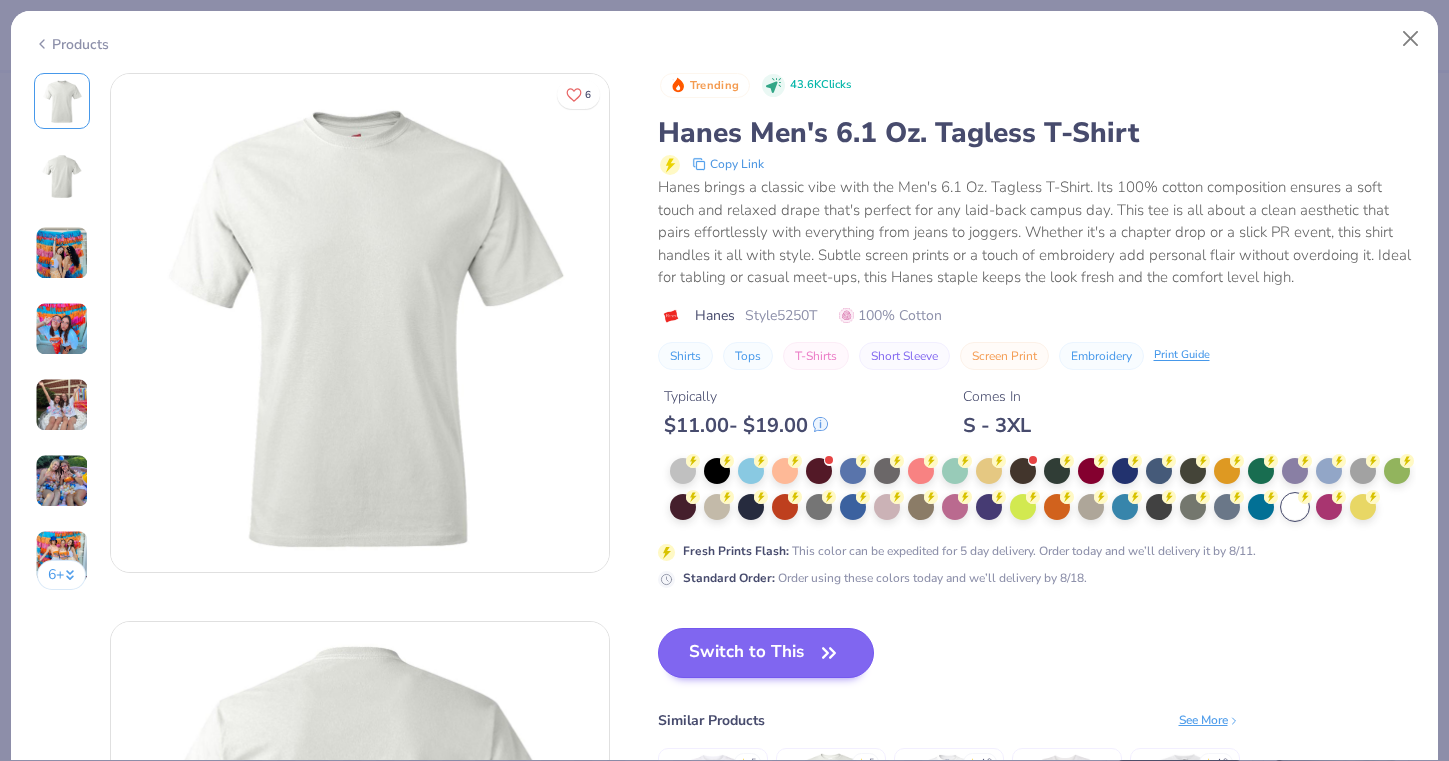 click on "Switch to This" at bounding box center [766, 653] 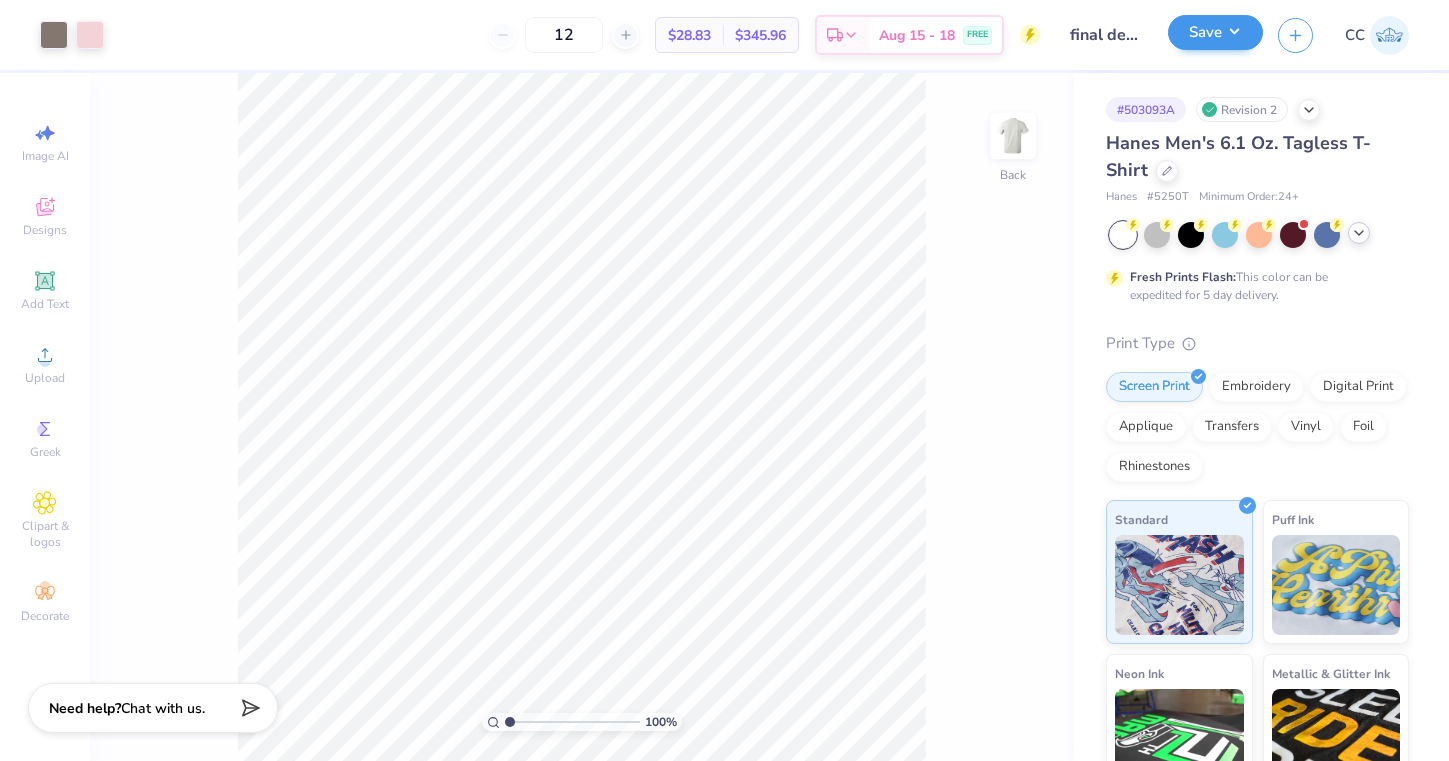 click on "Save" at bounding box center (1215, 32) 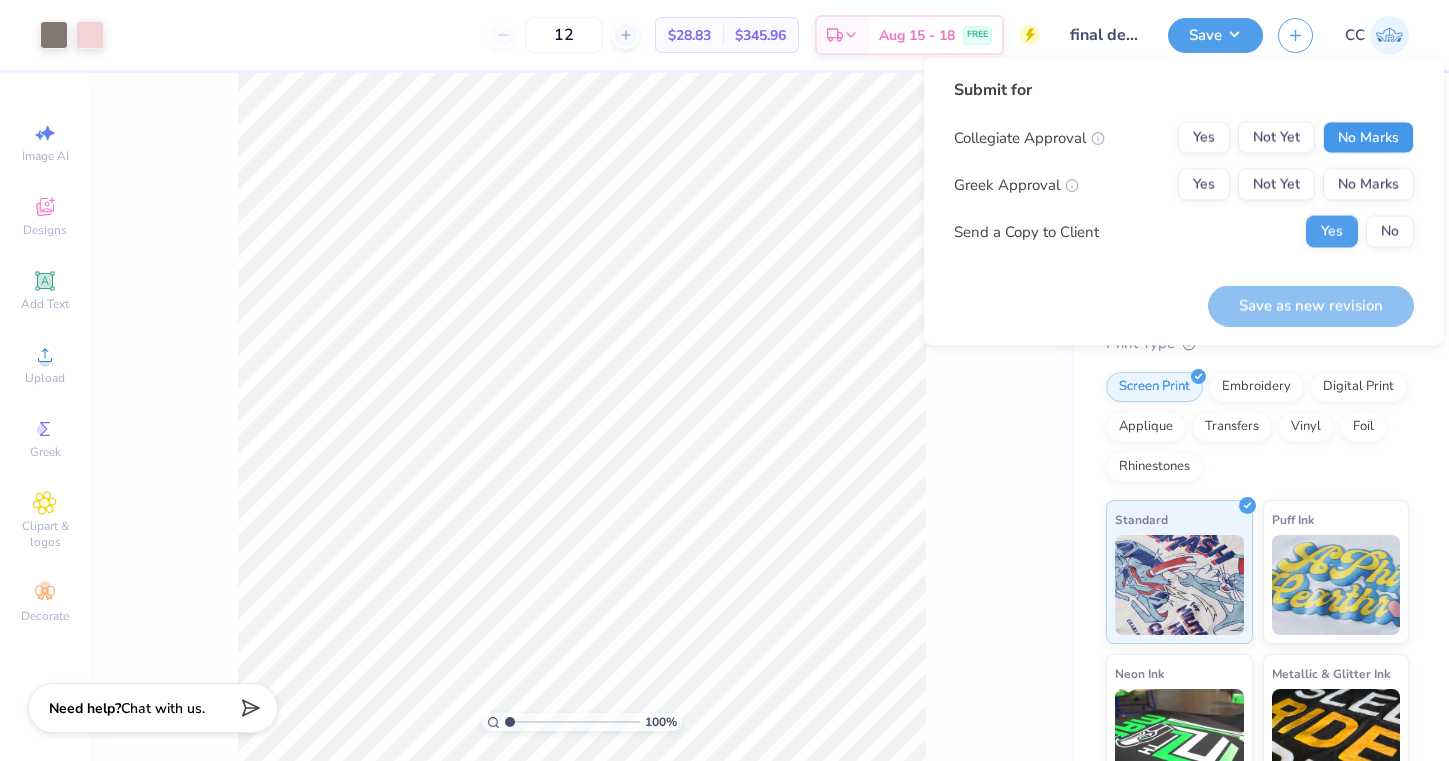 click on "No Marks" at bounding box center [1368, 138] 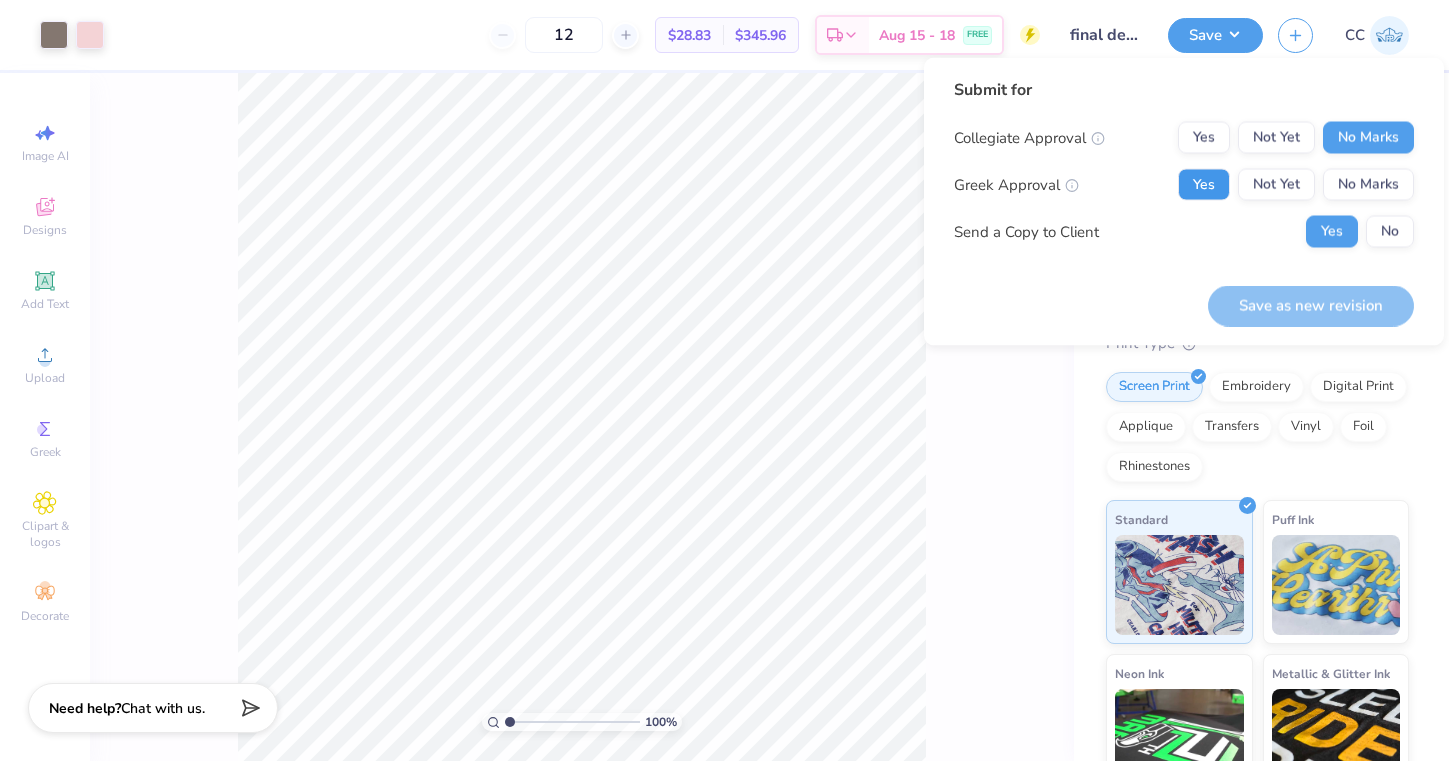 click on "Yes" at bounding box center (1204, 185) 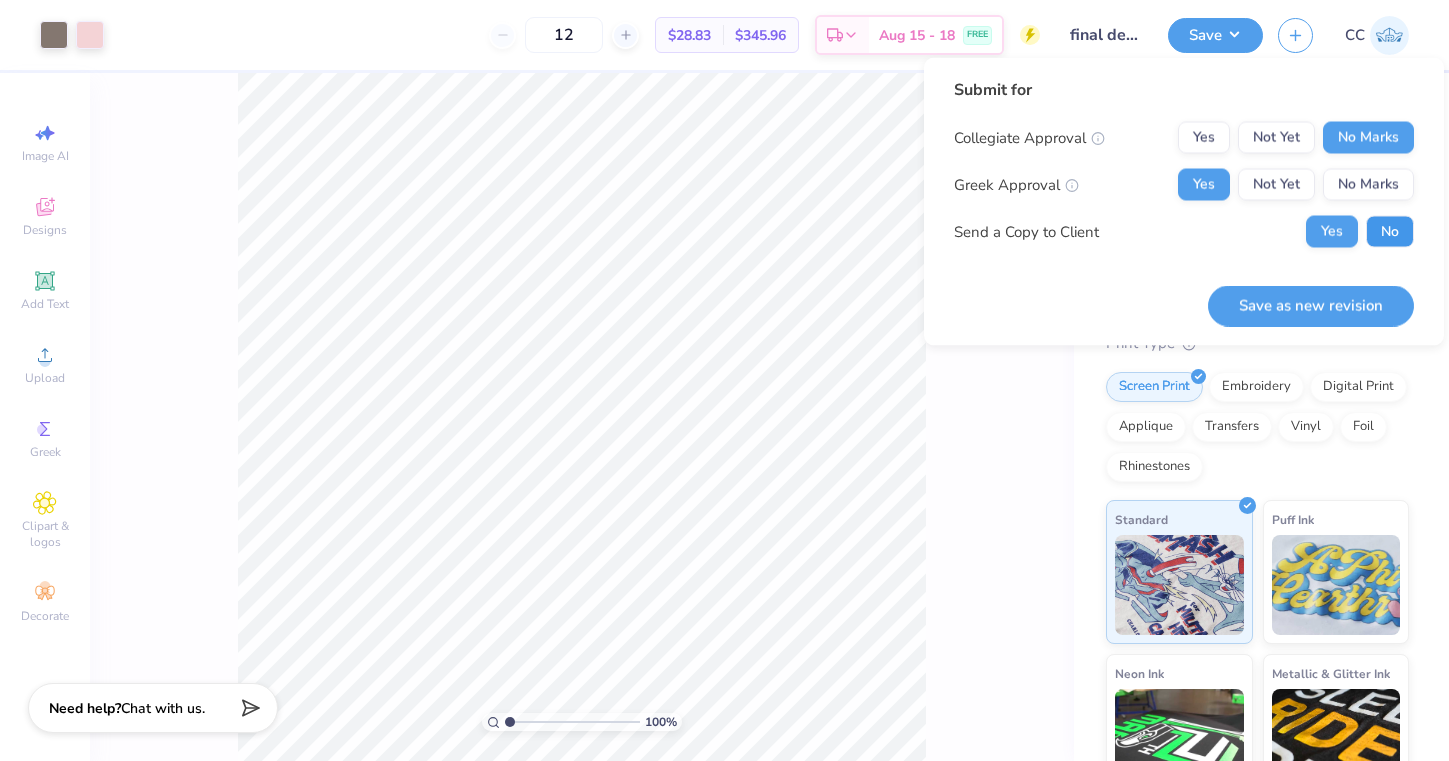 click on "No" at bounding box center (1390, 232) 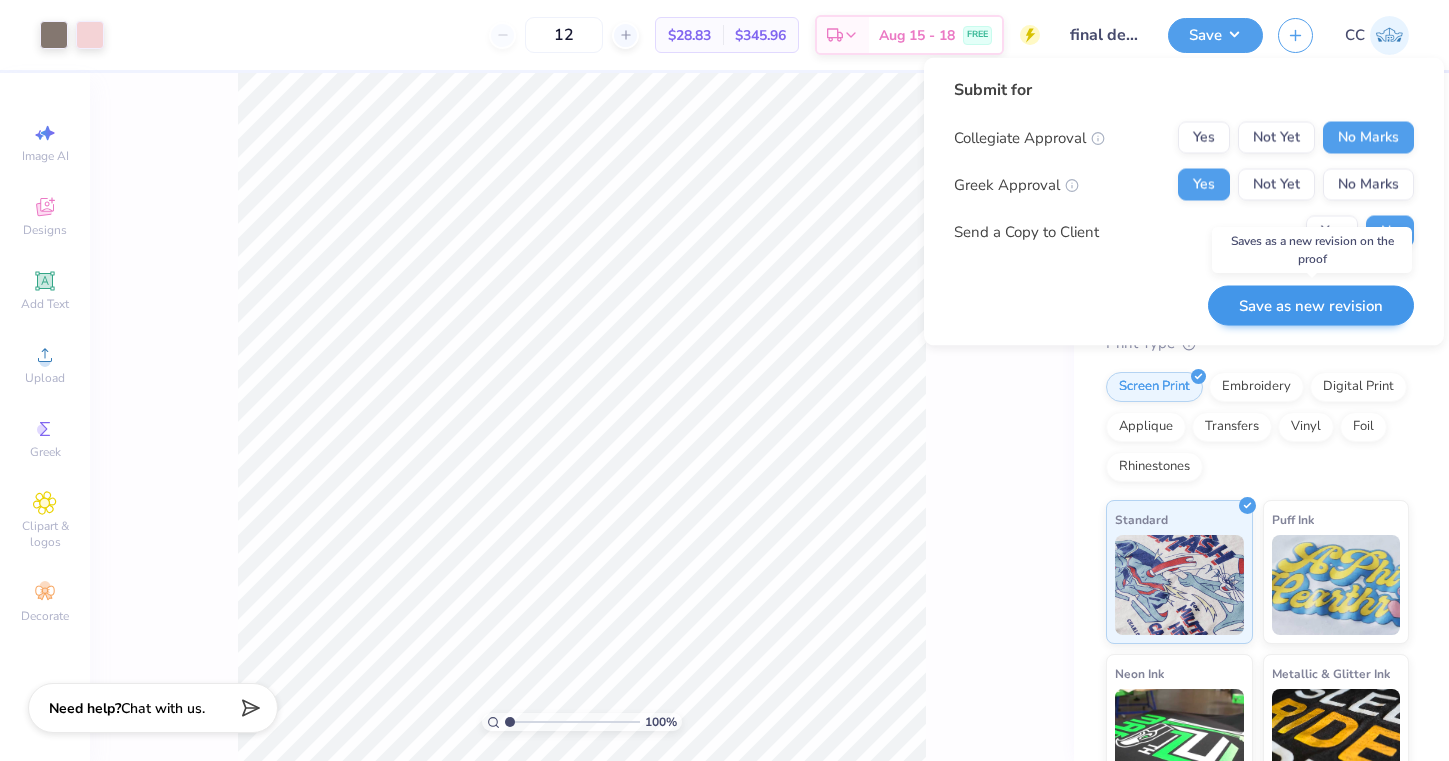 click on "Save as new revision" at bounding box center (1311, 305) 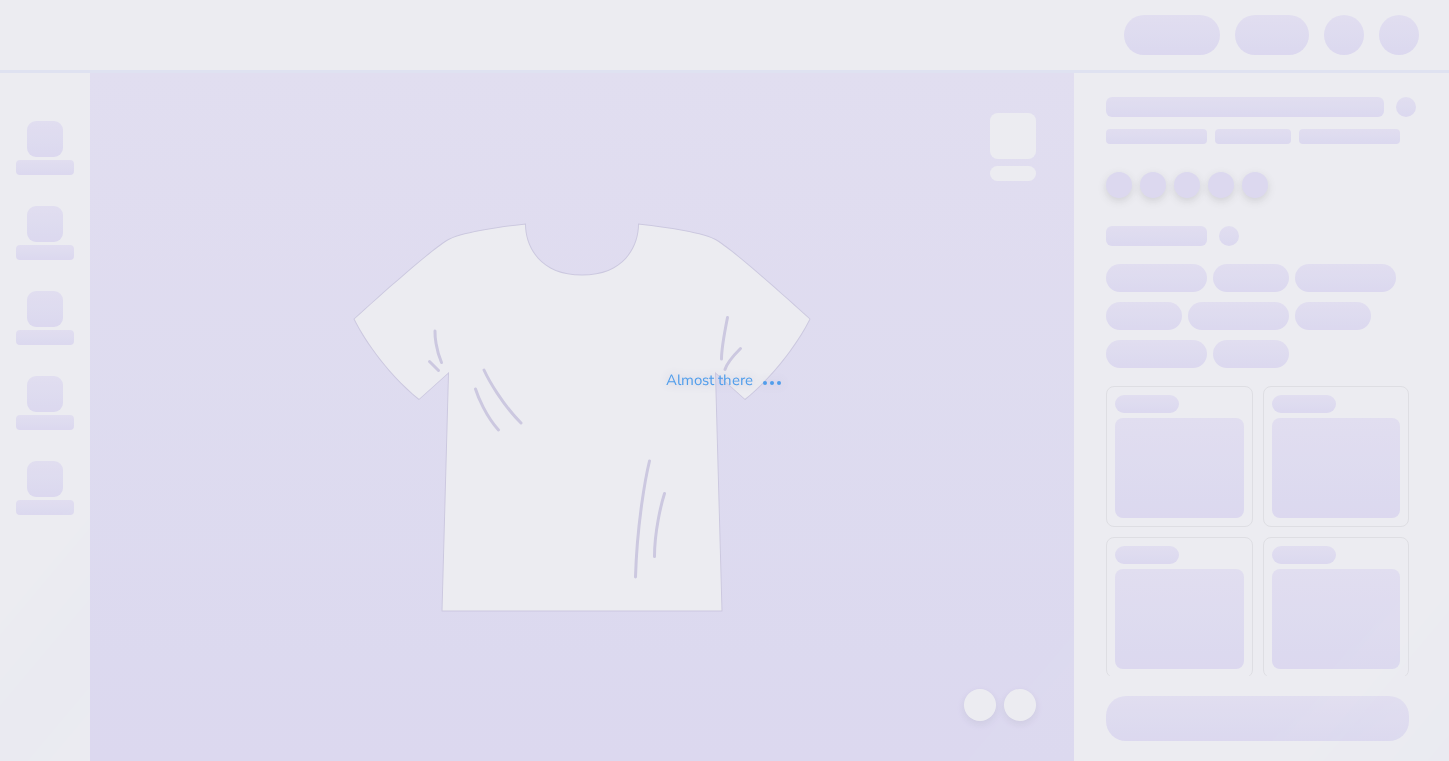 scroll, scrollTop: 0, scrollLeft: 0, axis: both 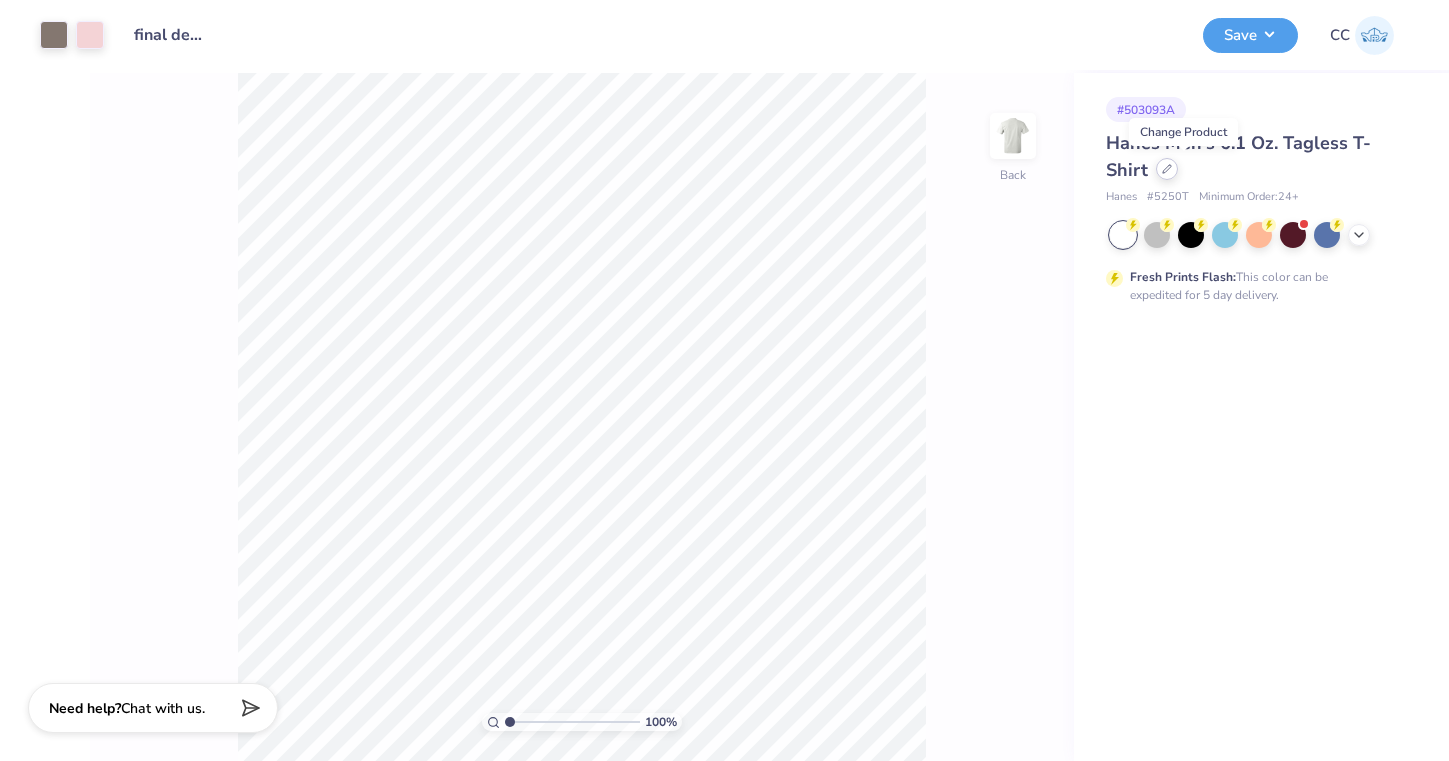 click 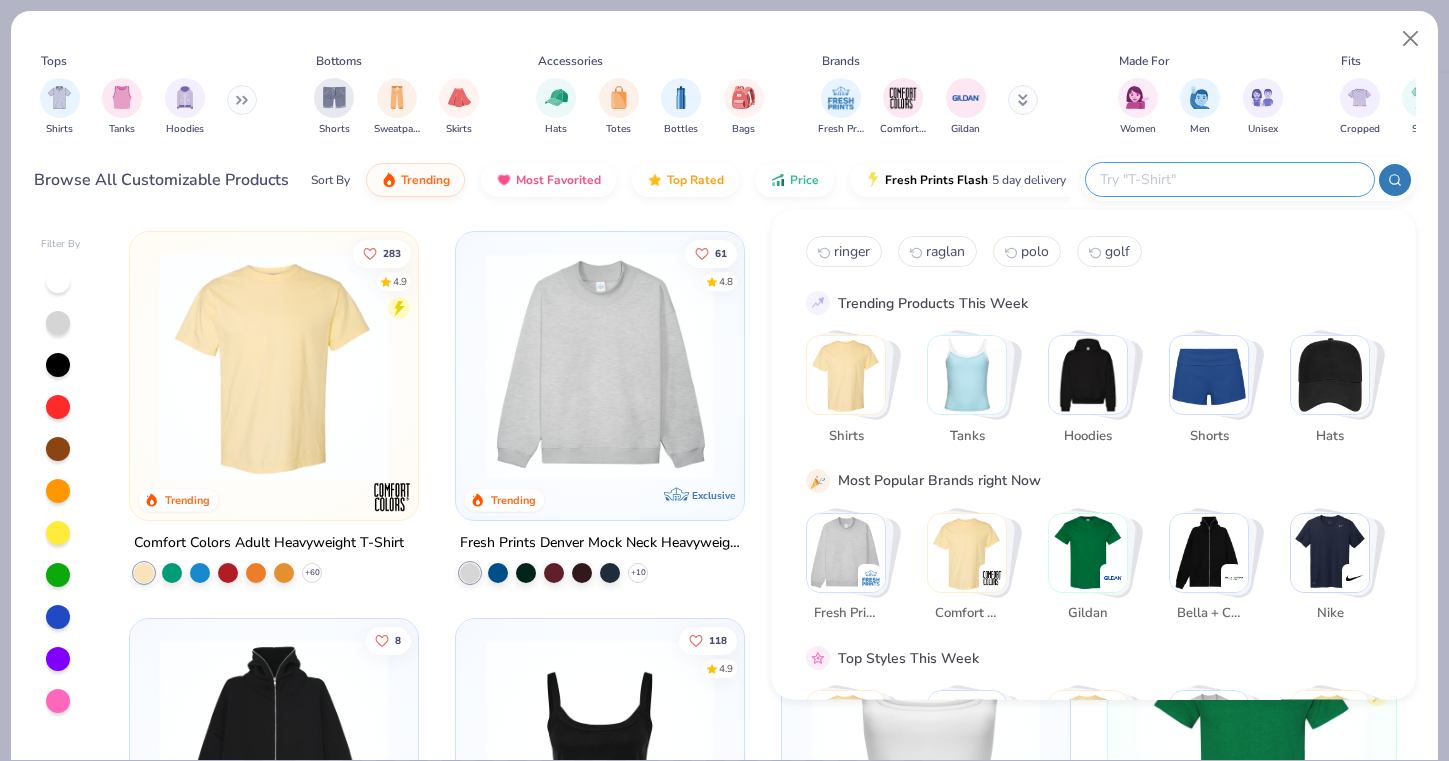 click at bounding box center [1229, 179] 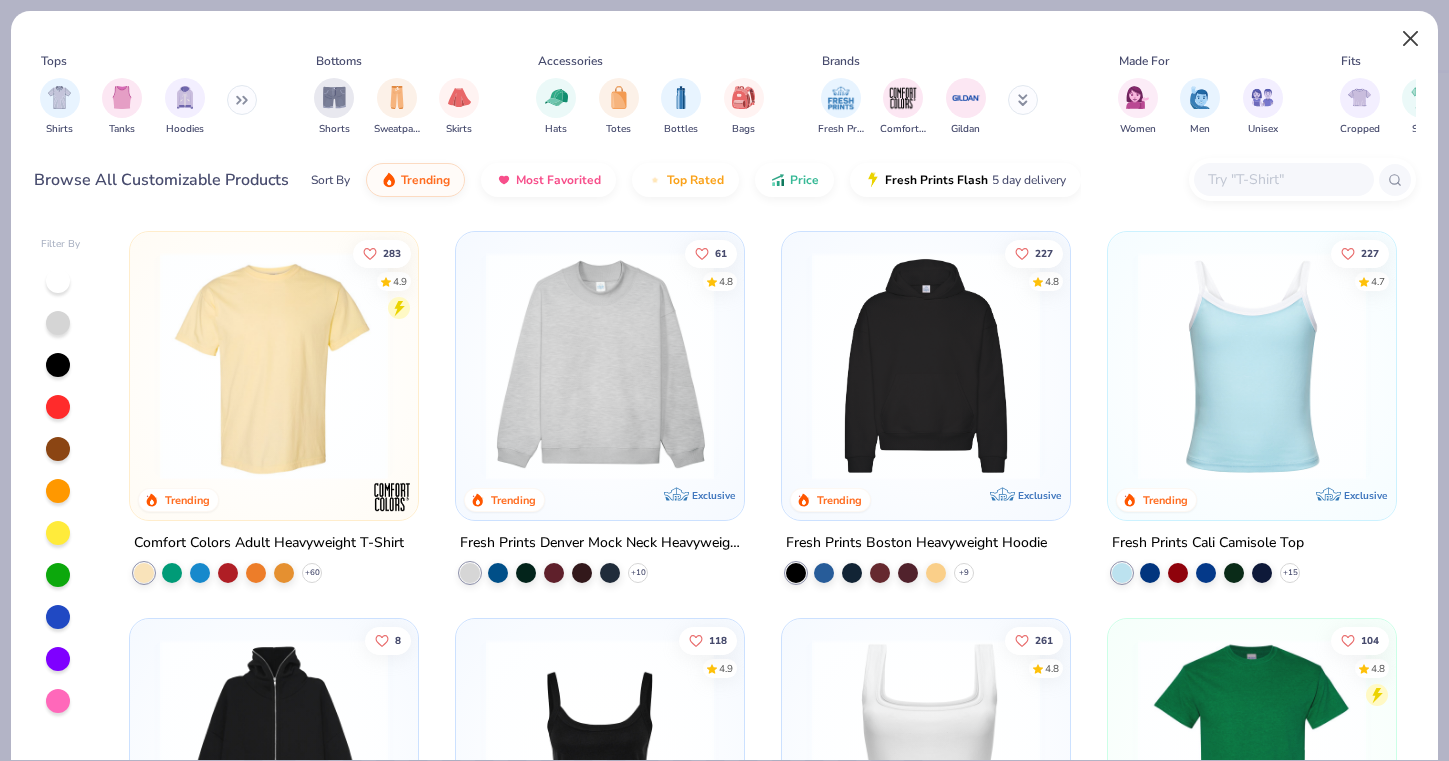 click at bounding box center [1411, 39] 